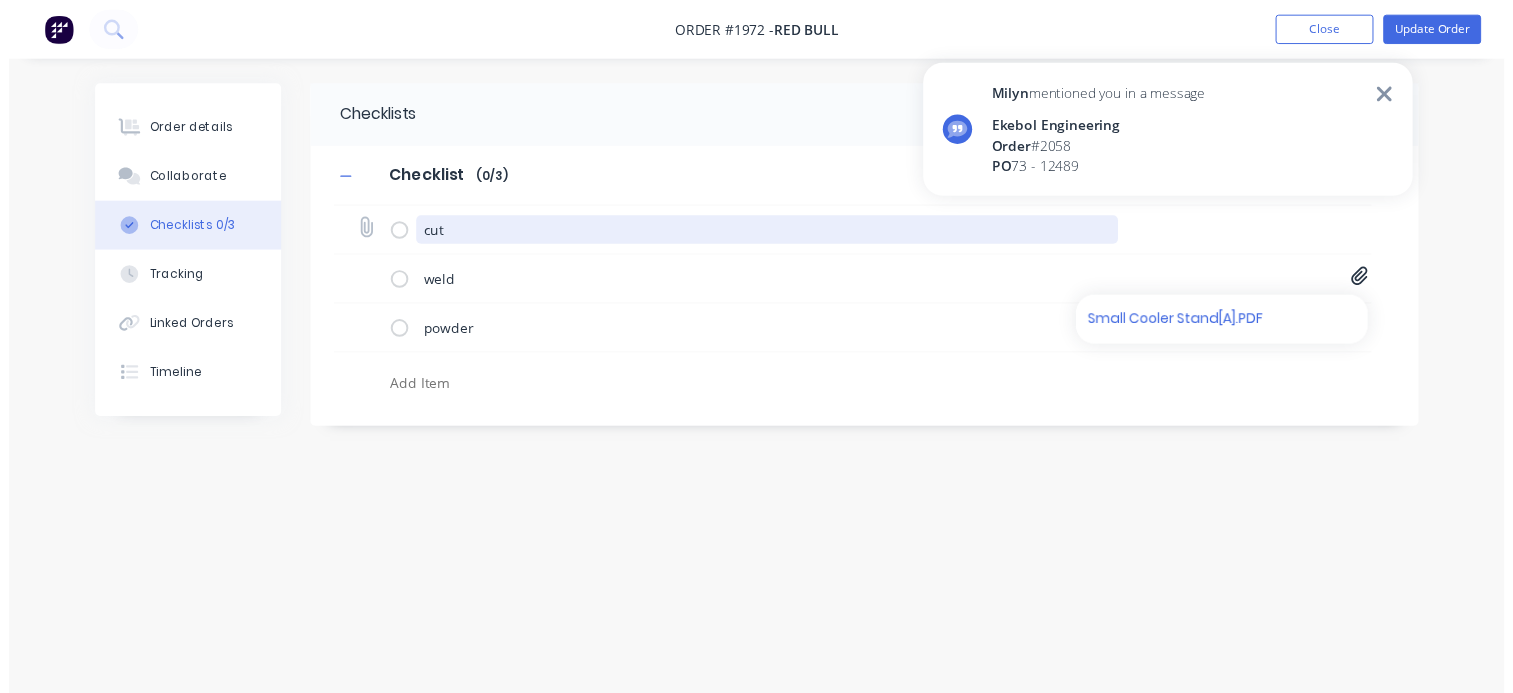 scroll, scrollTop: 0, scrollLeft: 0, axis: both 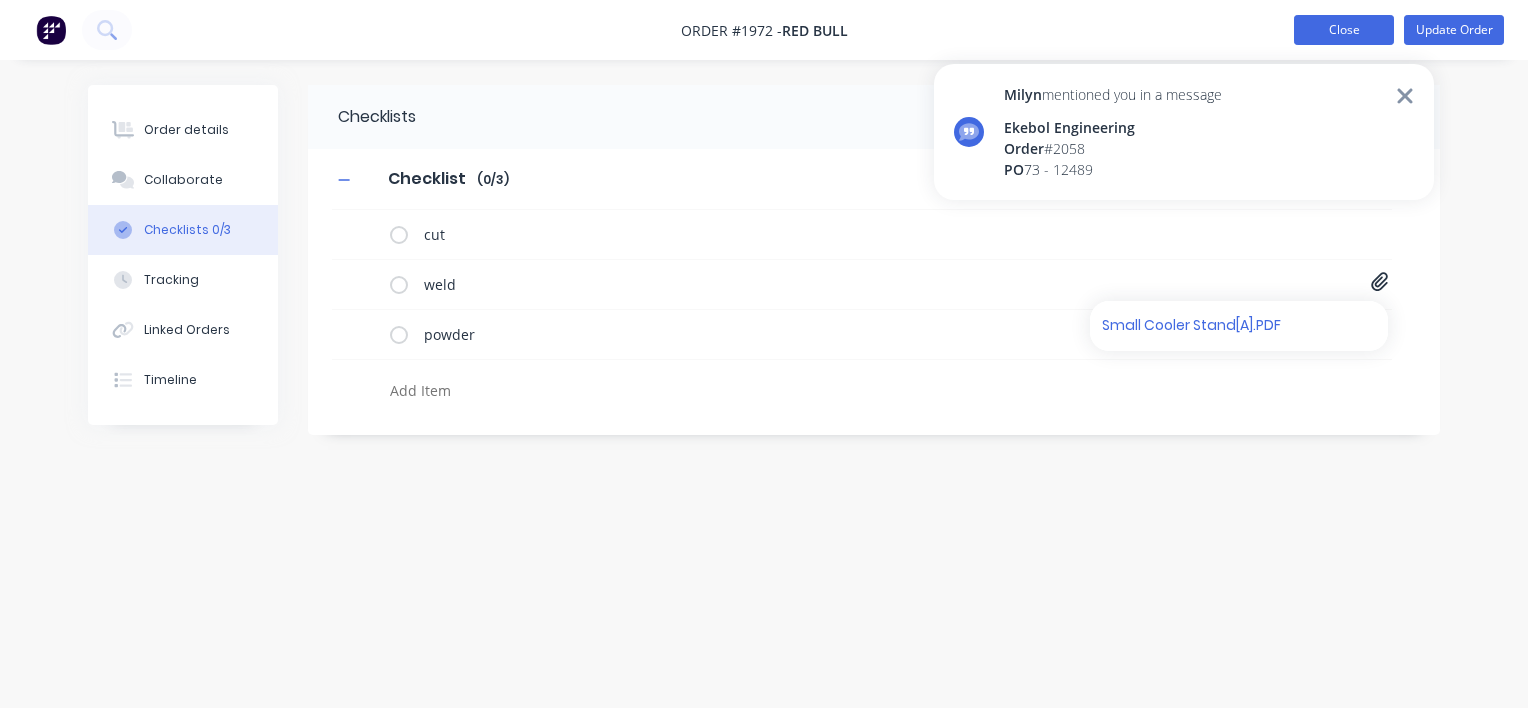 click on "Close" at bounding box center (1344, 30) 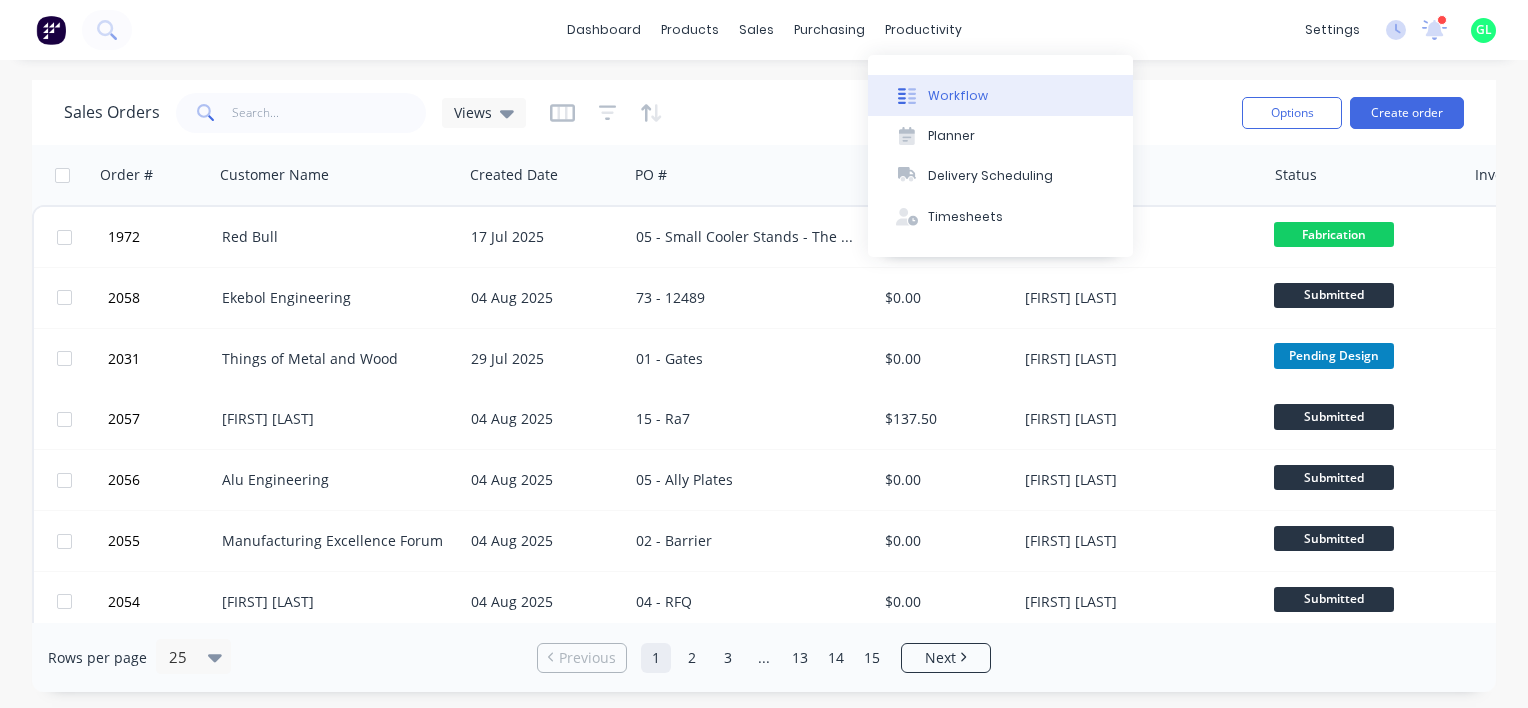 click on "Workflow" at bounding box center (1000, 95) 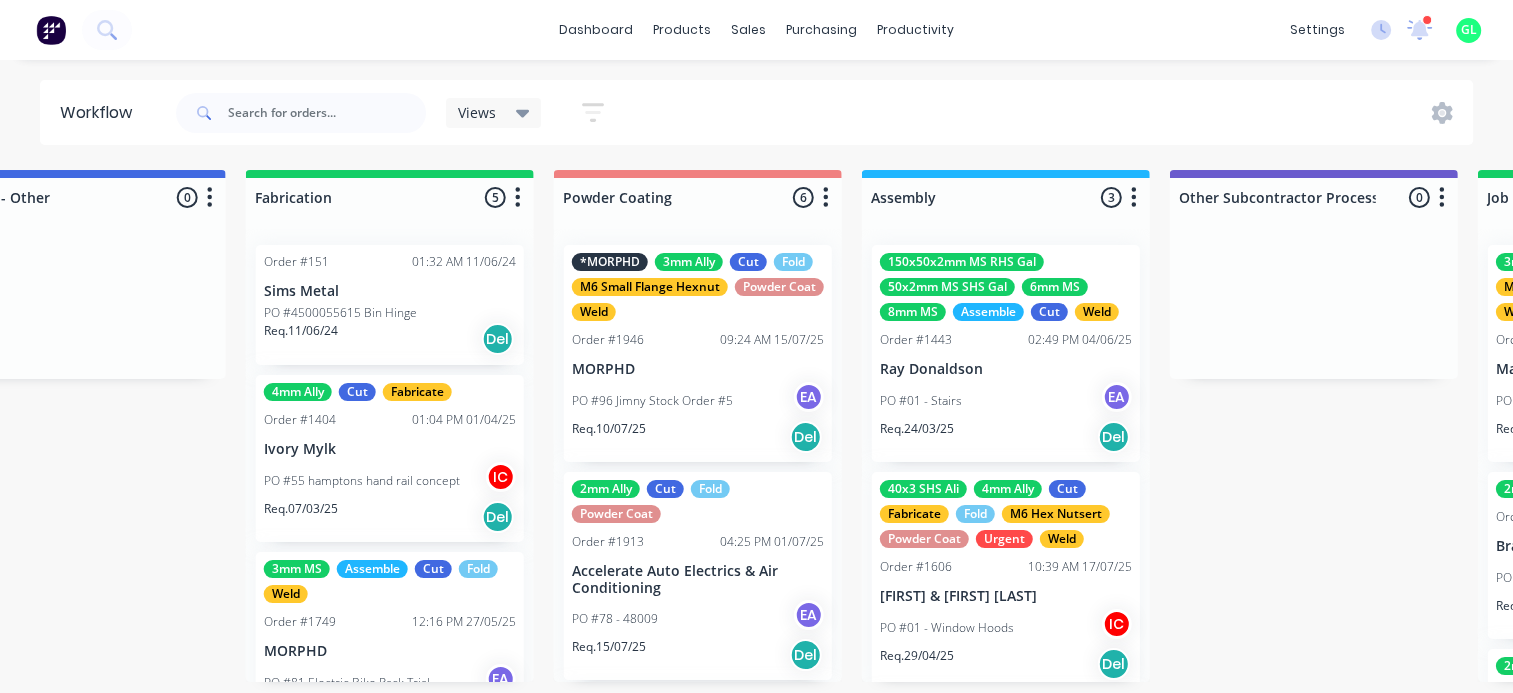 scroll, scrollTop: 0, scrollLeft: 5037, axis: horizontal 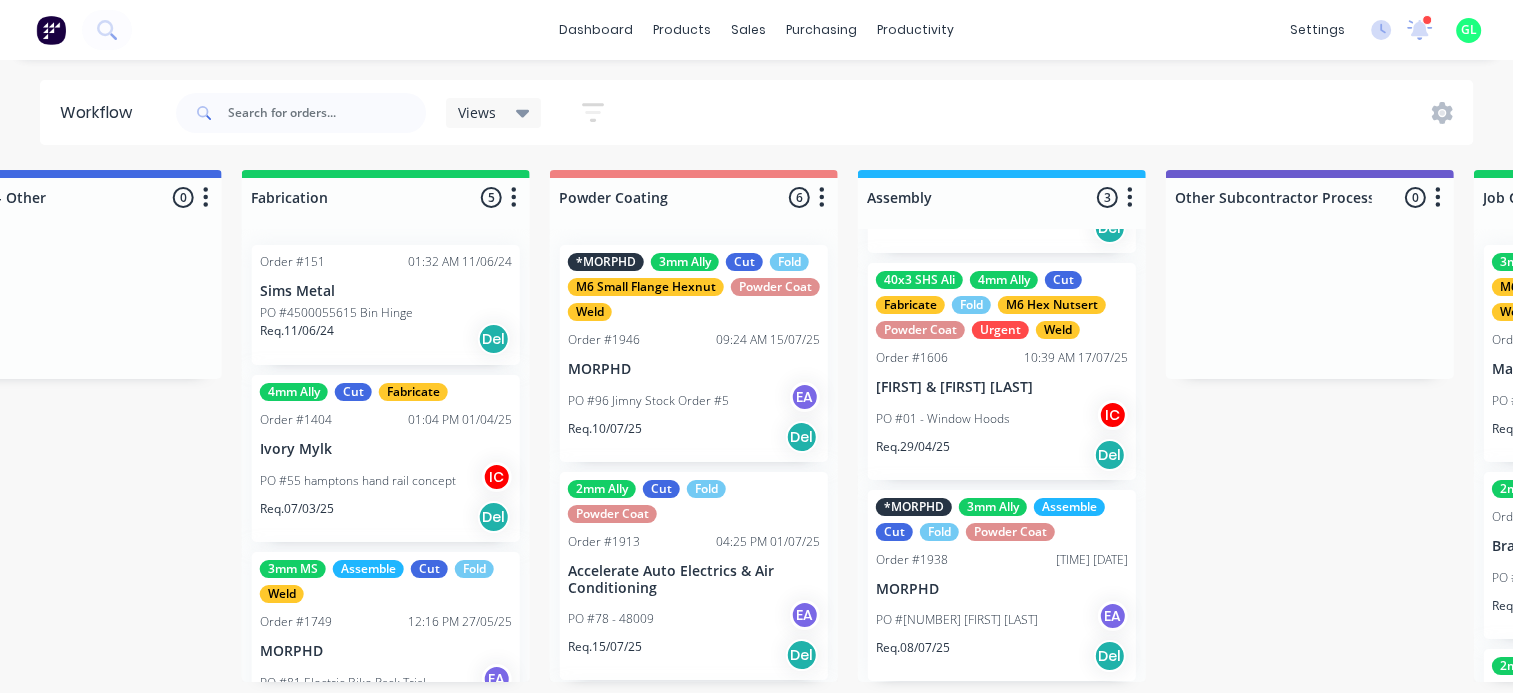 click on "MORPHD" at bounding box center [1002, 589] 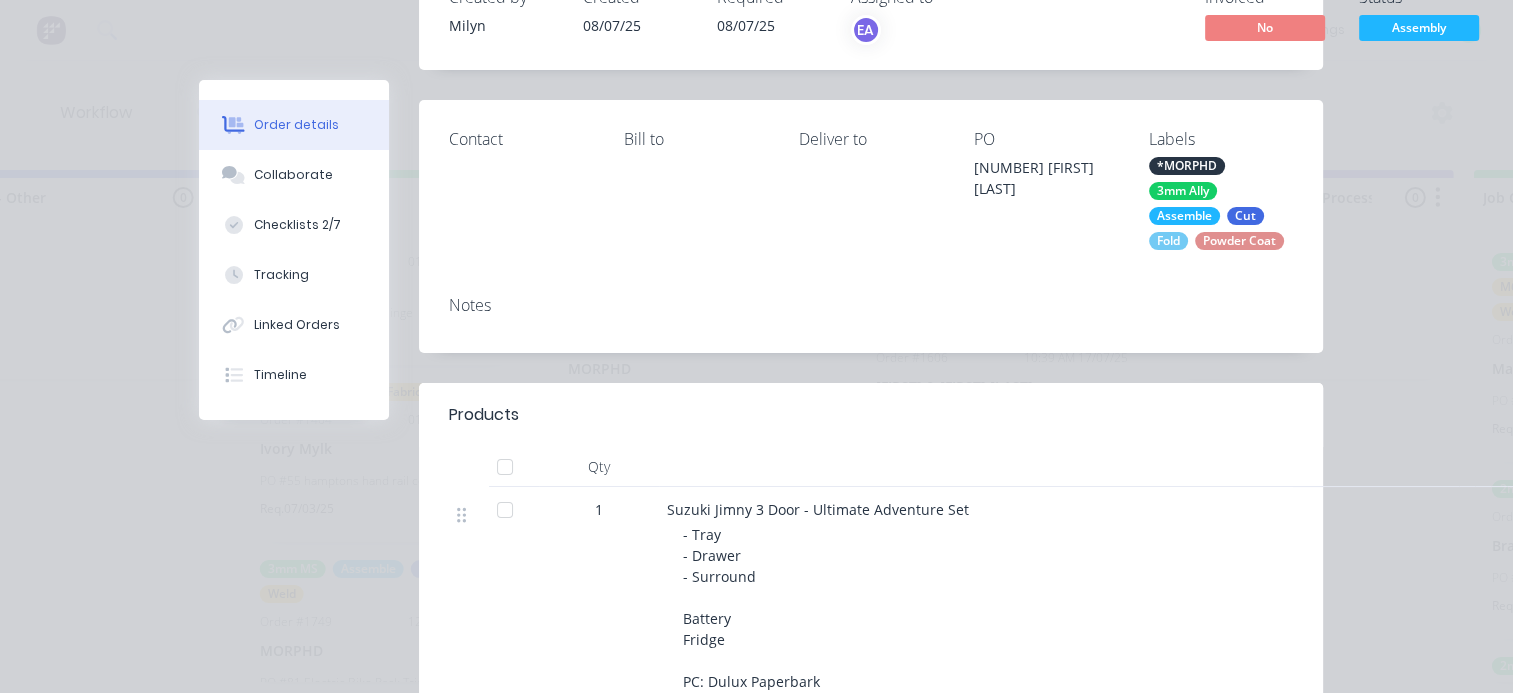 scroll, scrollTop: 100, scrollLeft: 0, axis: vertical 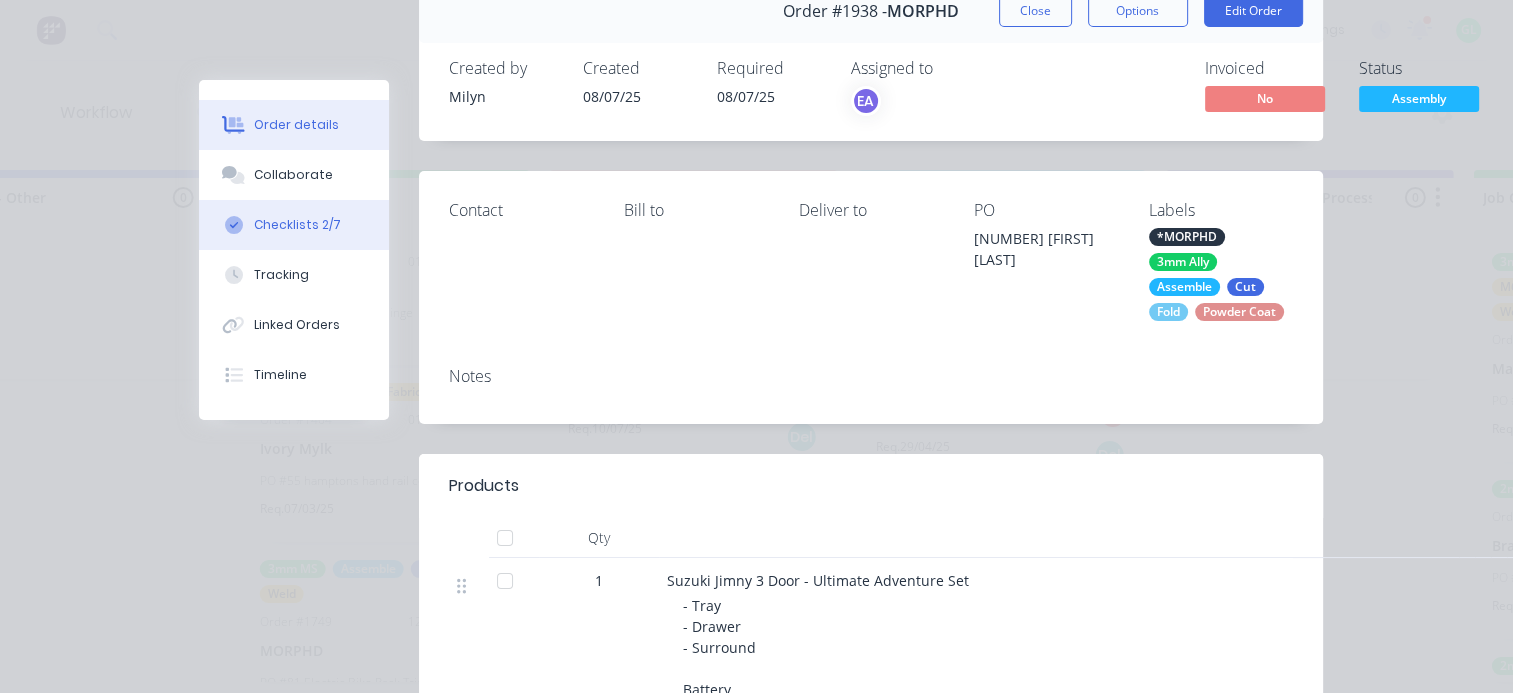 click on "Checklists 2/7" at bounding box center (297, 225) 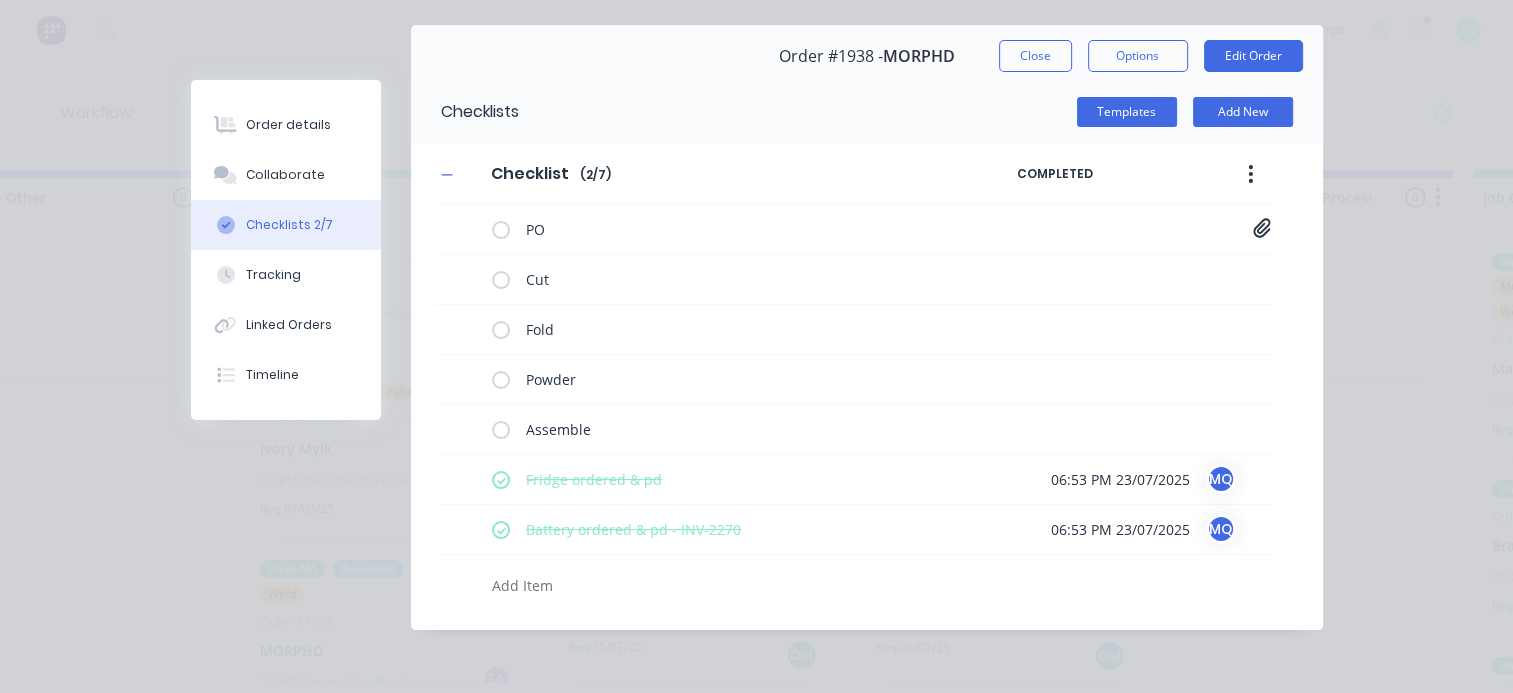 scroll, scrollTop: 54, scrollLeft: 0, axis: vertical 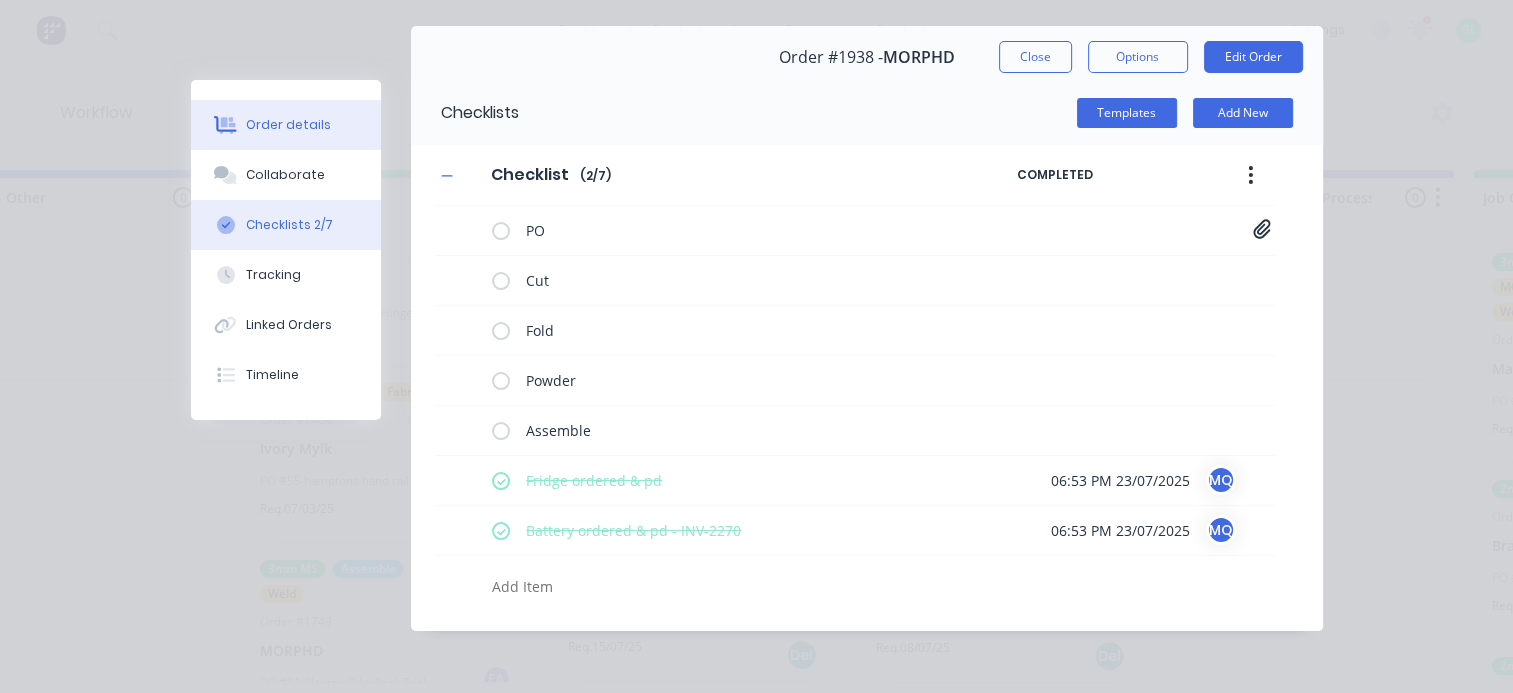 click on "Order details" at bounding box center (286, 125) 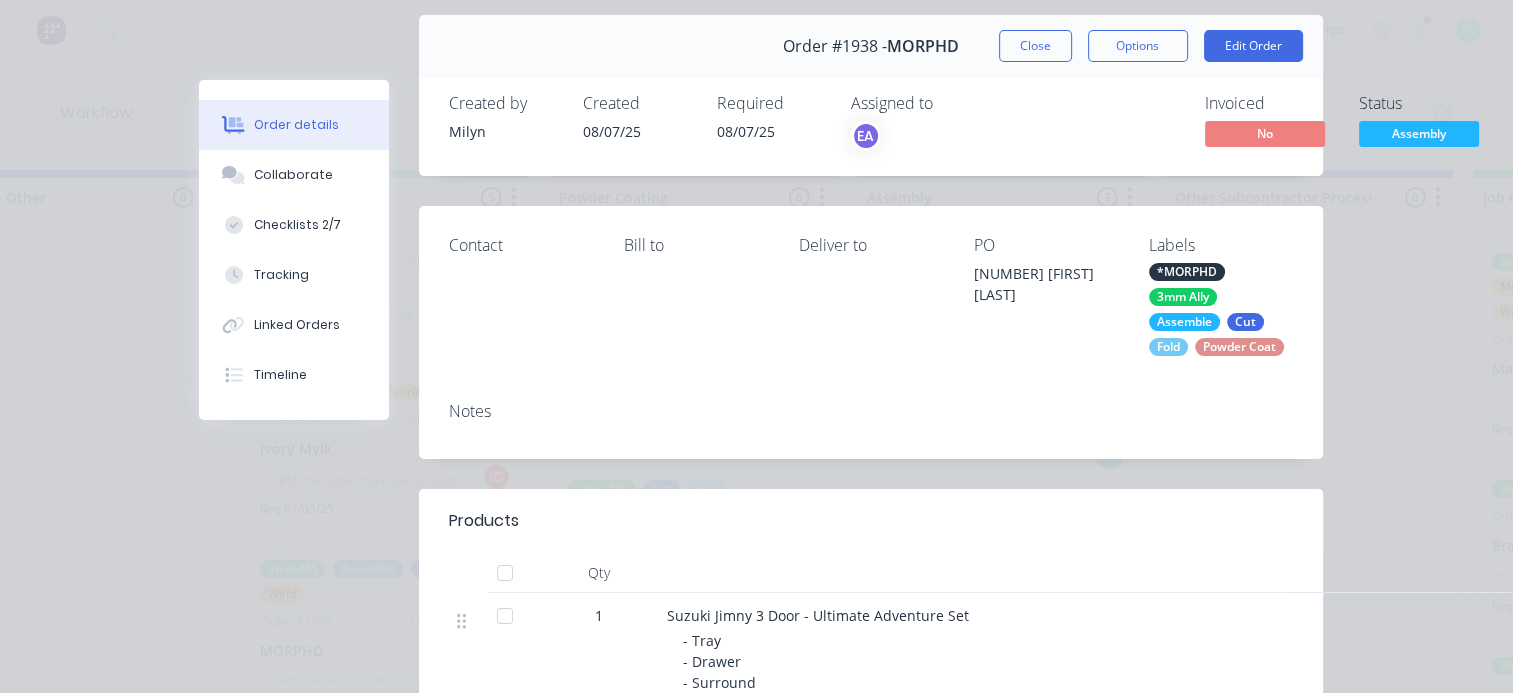 scroll, scrollTop: 100, scrollLeft: 0, axis: vertical 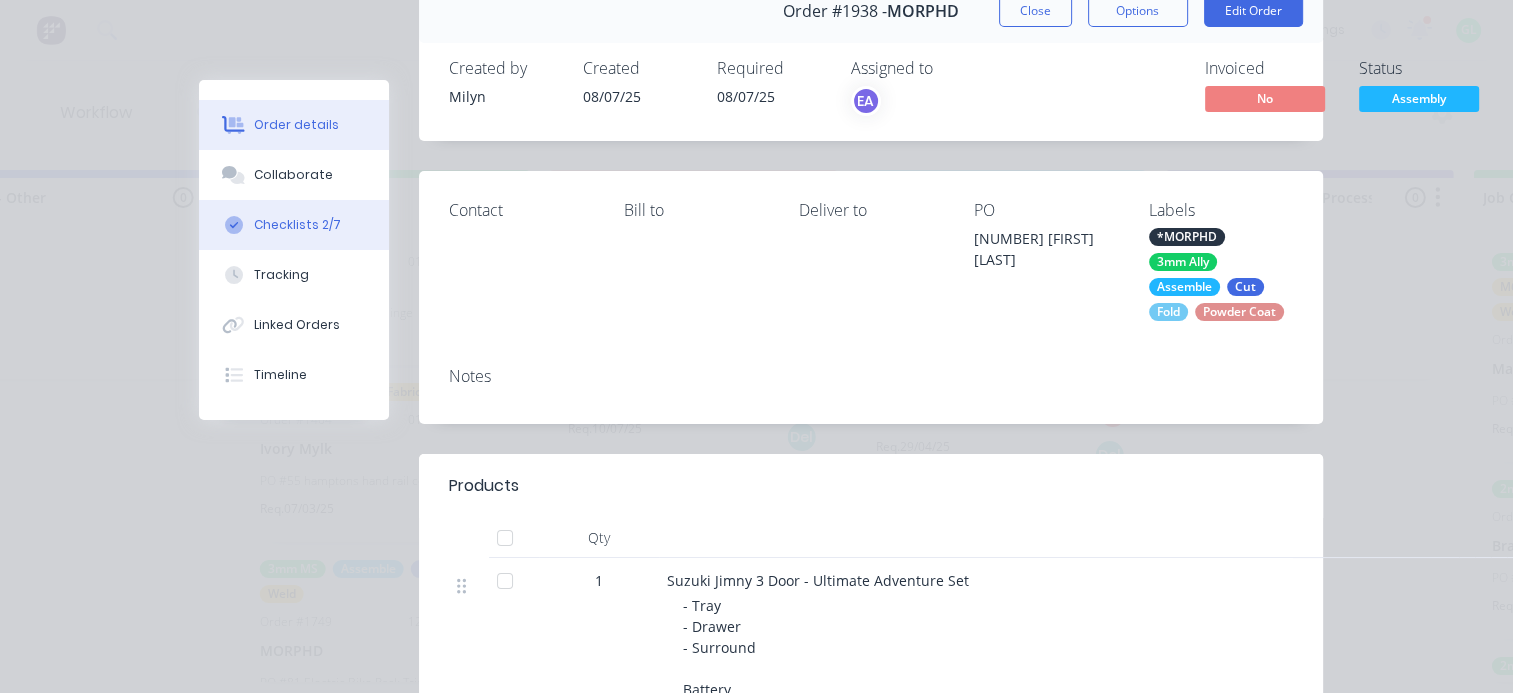 click on "Checklists 2/7" at bounding box center [294, 225] 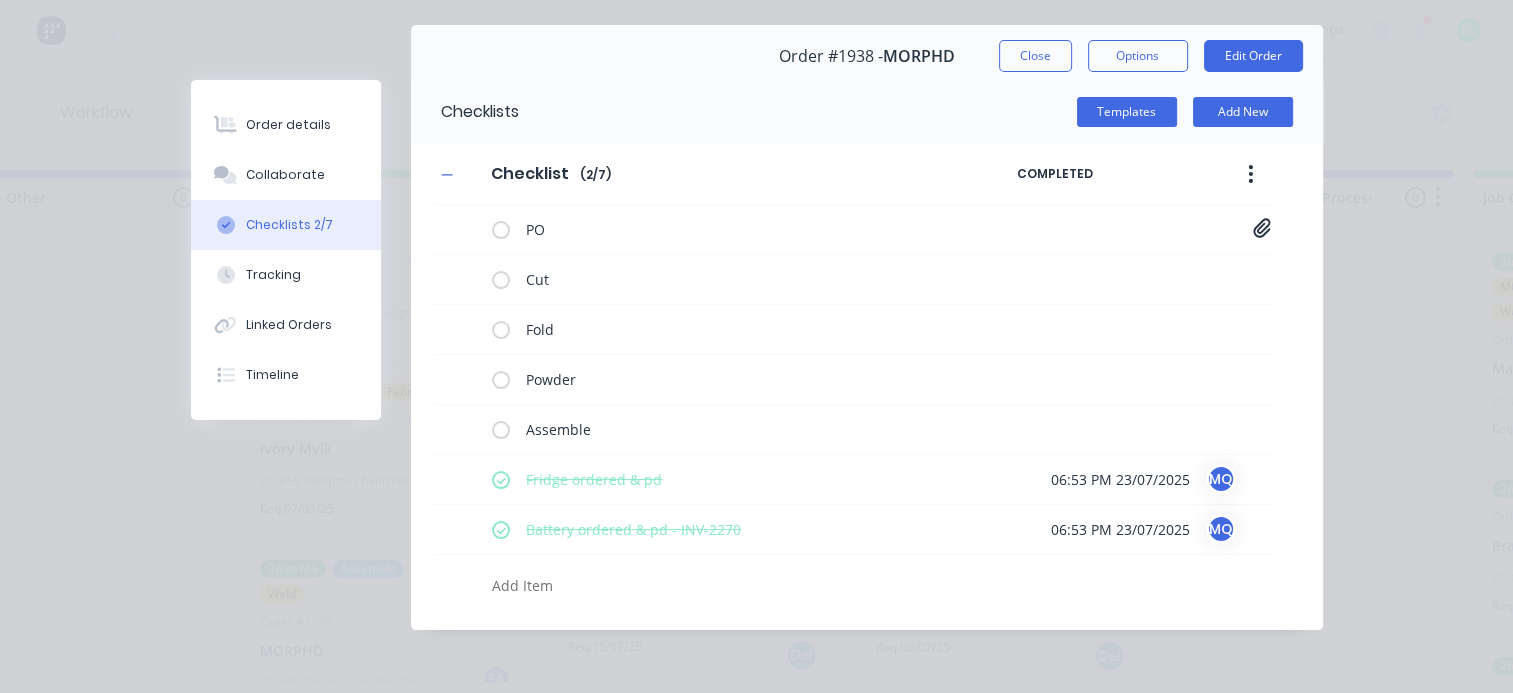scroll, scrollTop: 54, scrollLeft: 0, axis: vertical 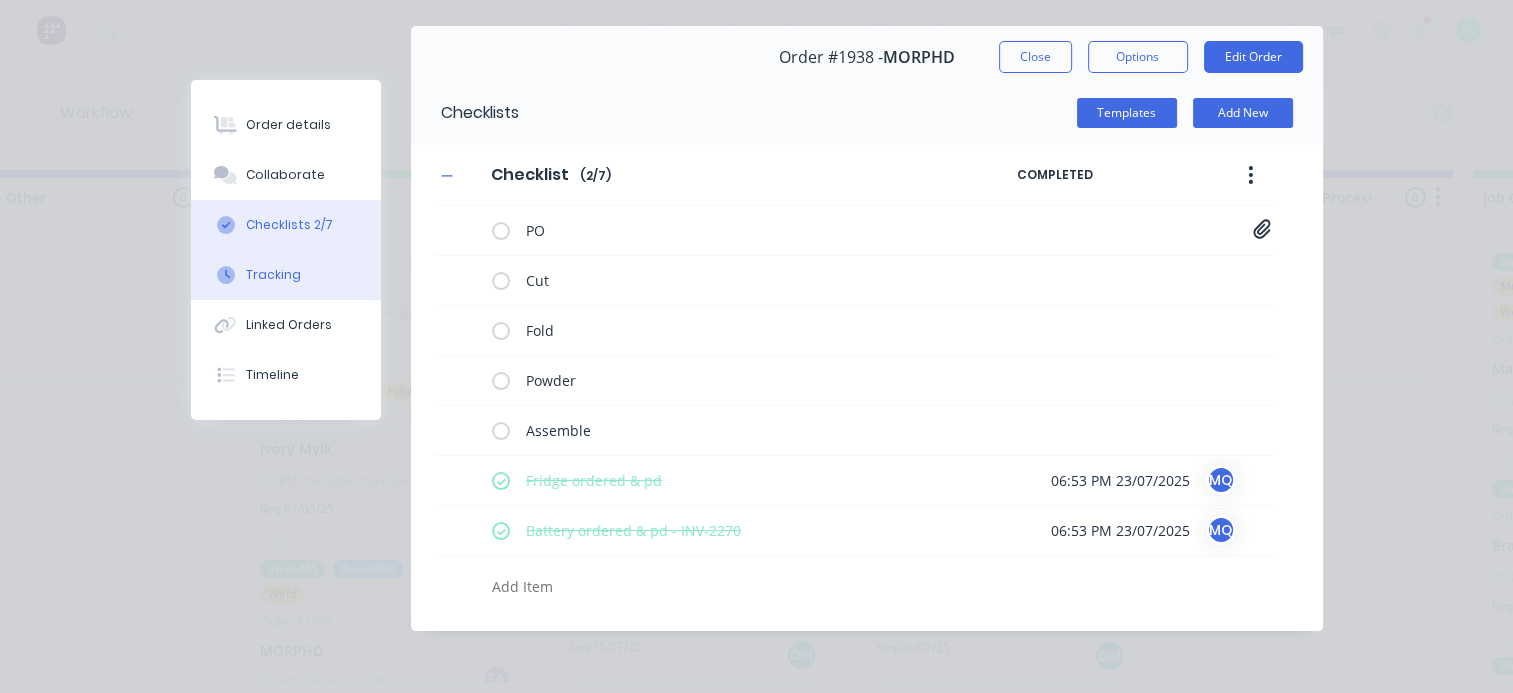 click on "Tracking" at bounding box center [286, 275] 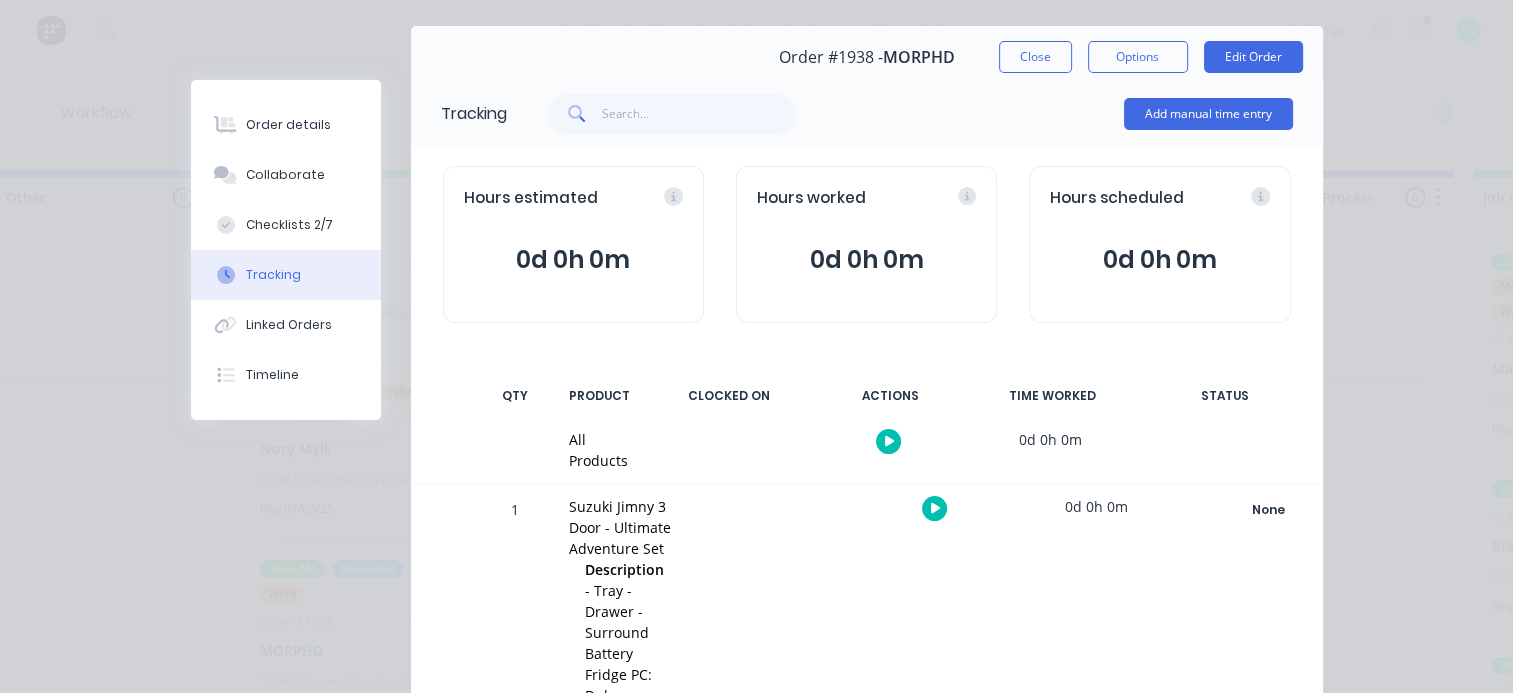 scroll, scrollTop: 54, scrollLeft: 0, axis: vertical 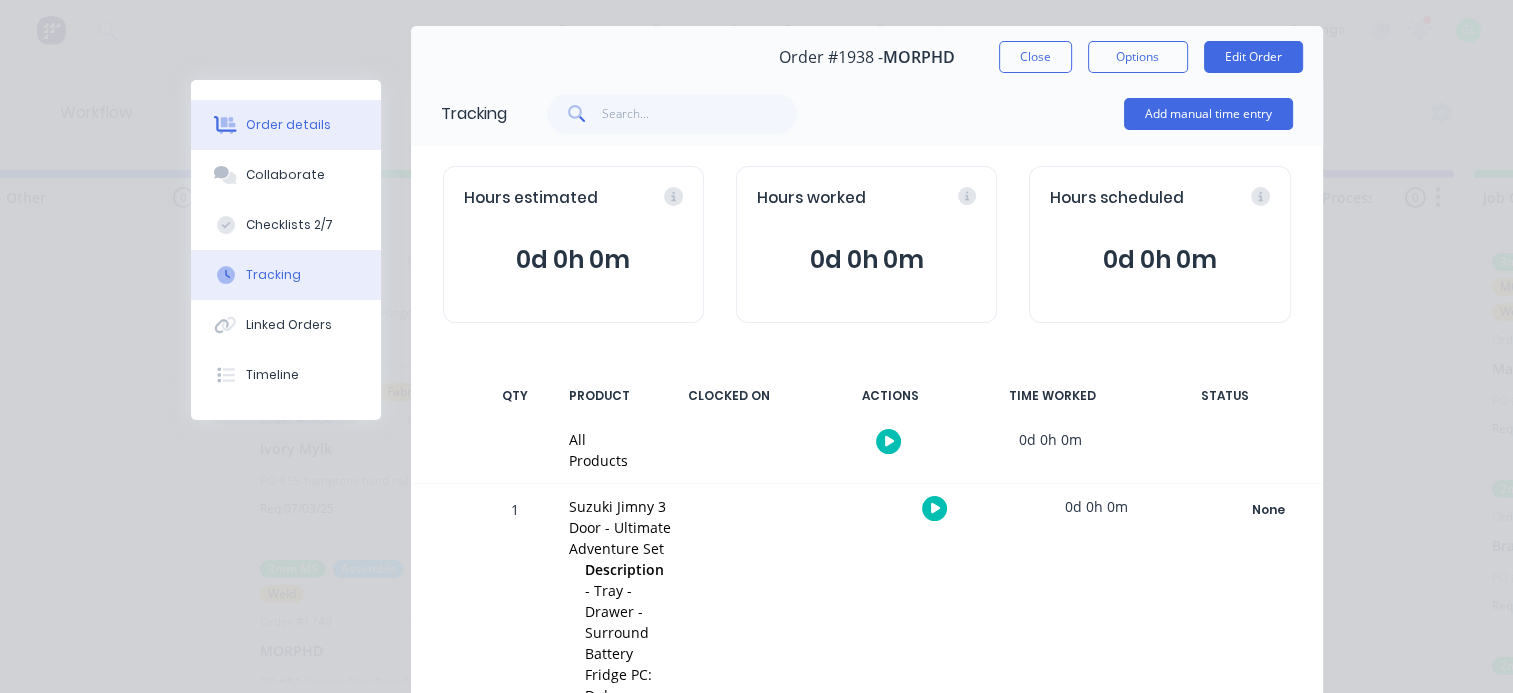 click on "Order details" at bounding box center (286, 125) 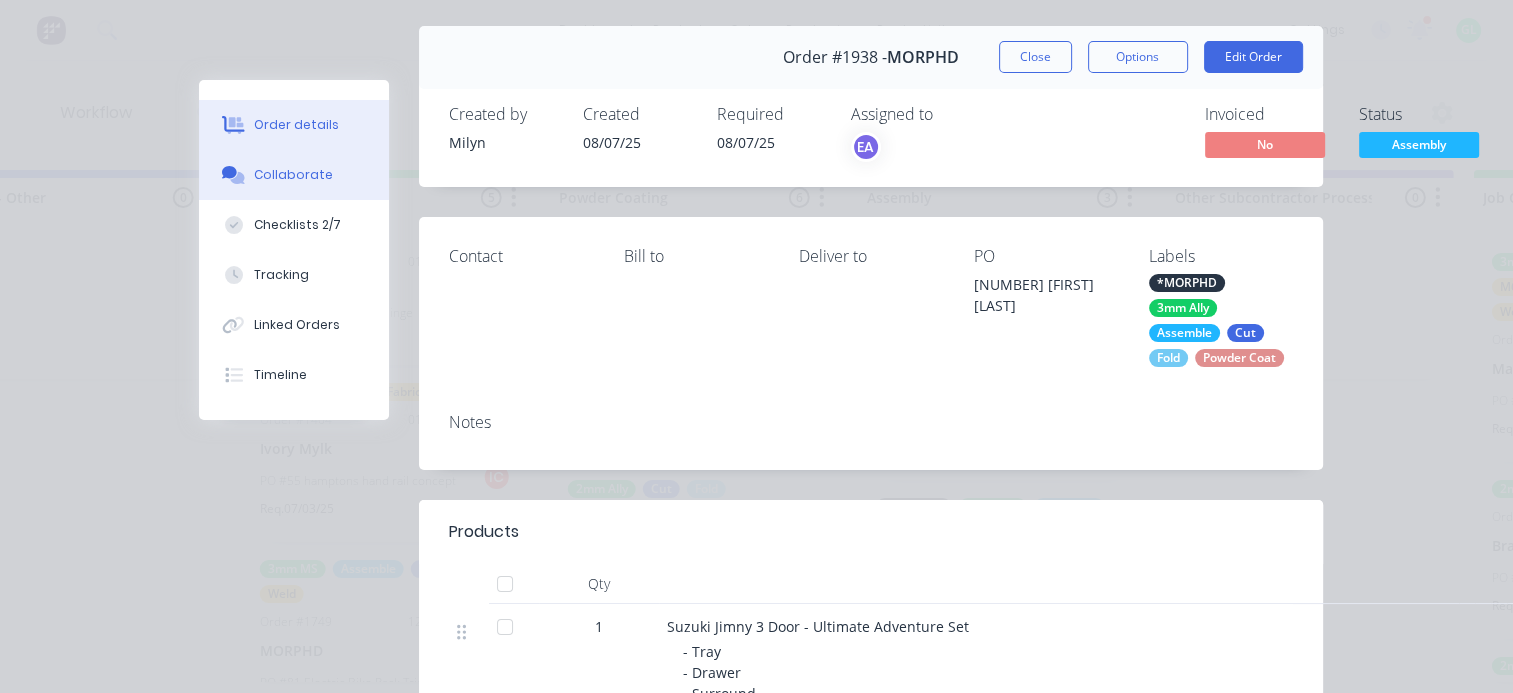 click on "Collaborate" at bounding box center (293, 175) 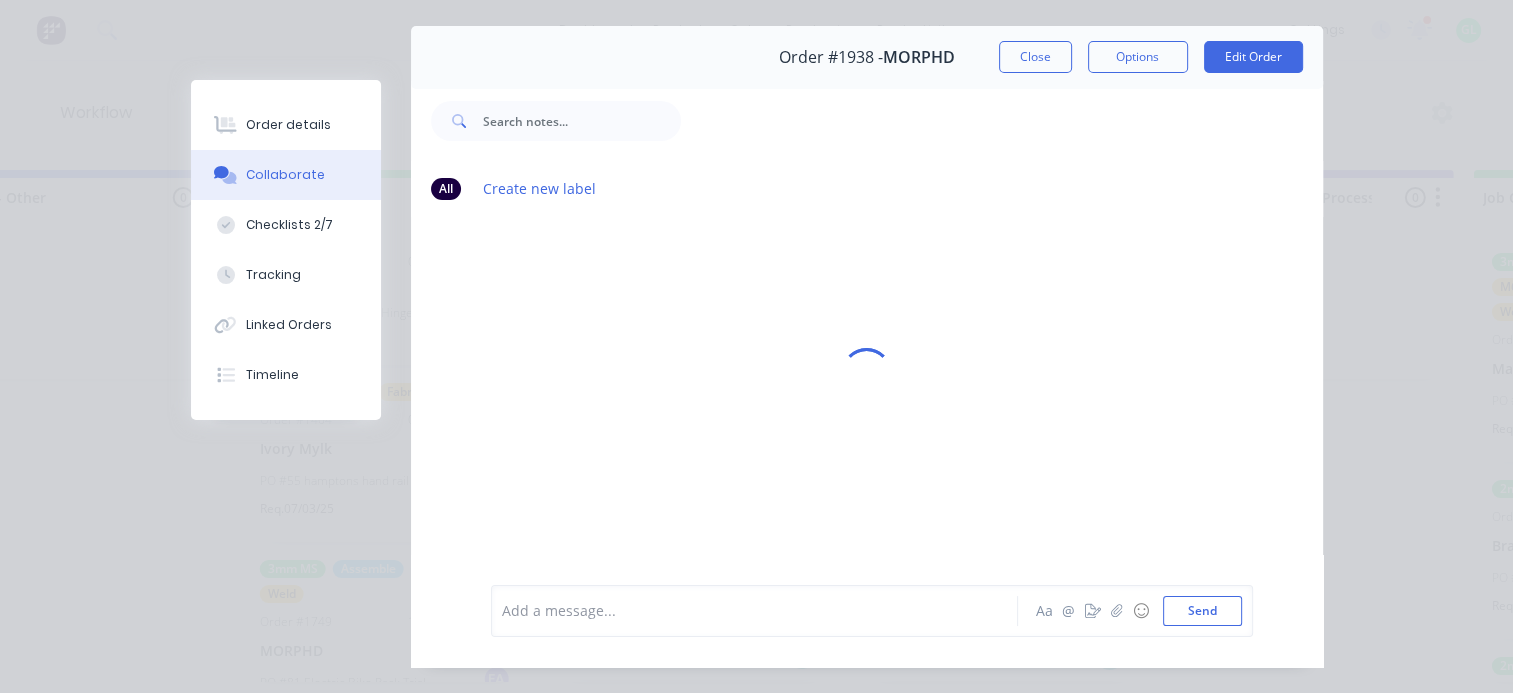 scroll, scrollTop: 0, scrollLeft: 0, axis: both 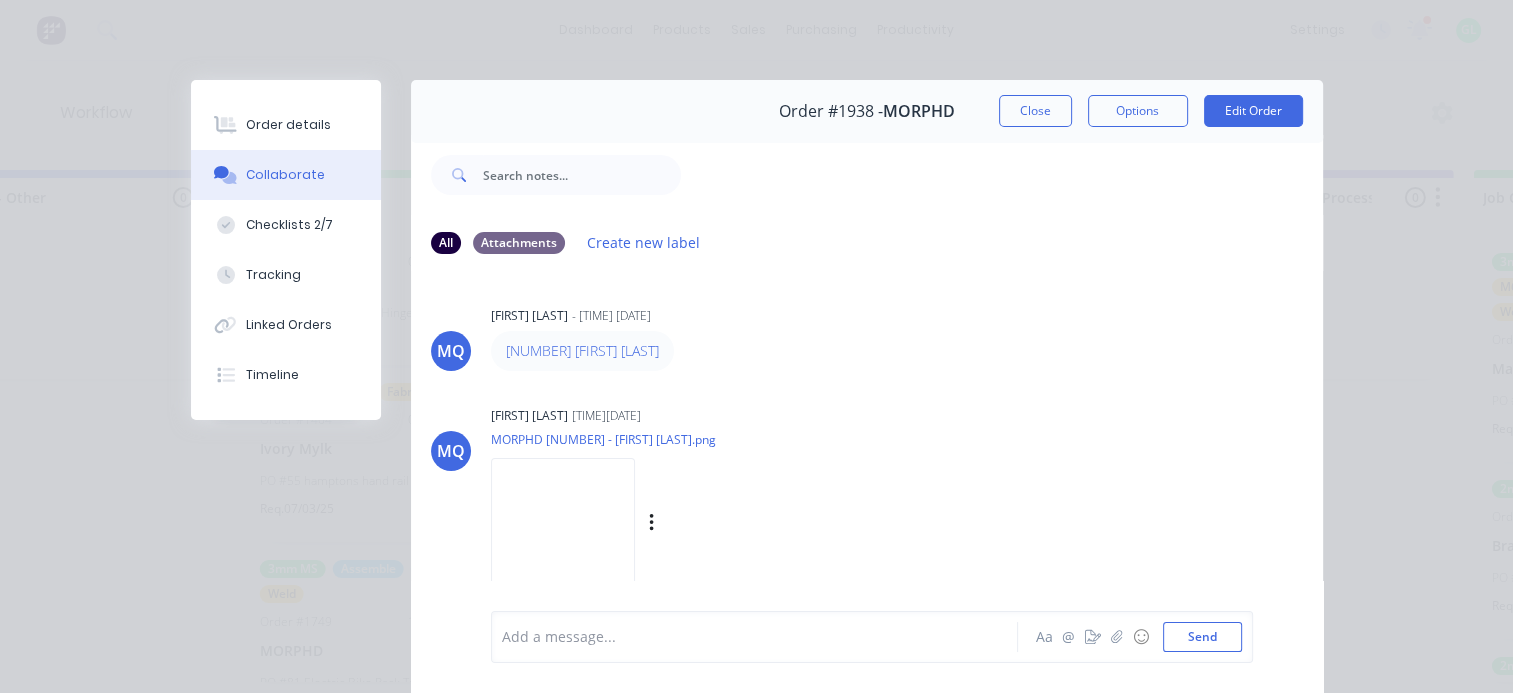 click at bounding box center [563, 523] 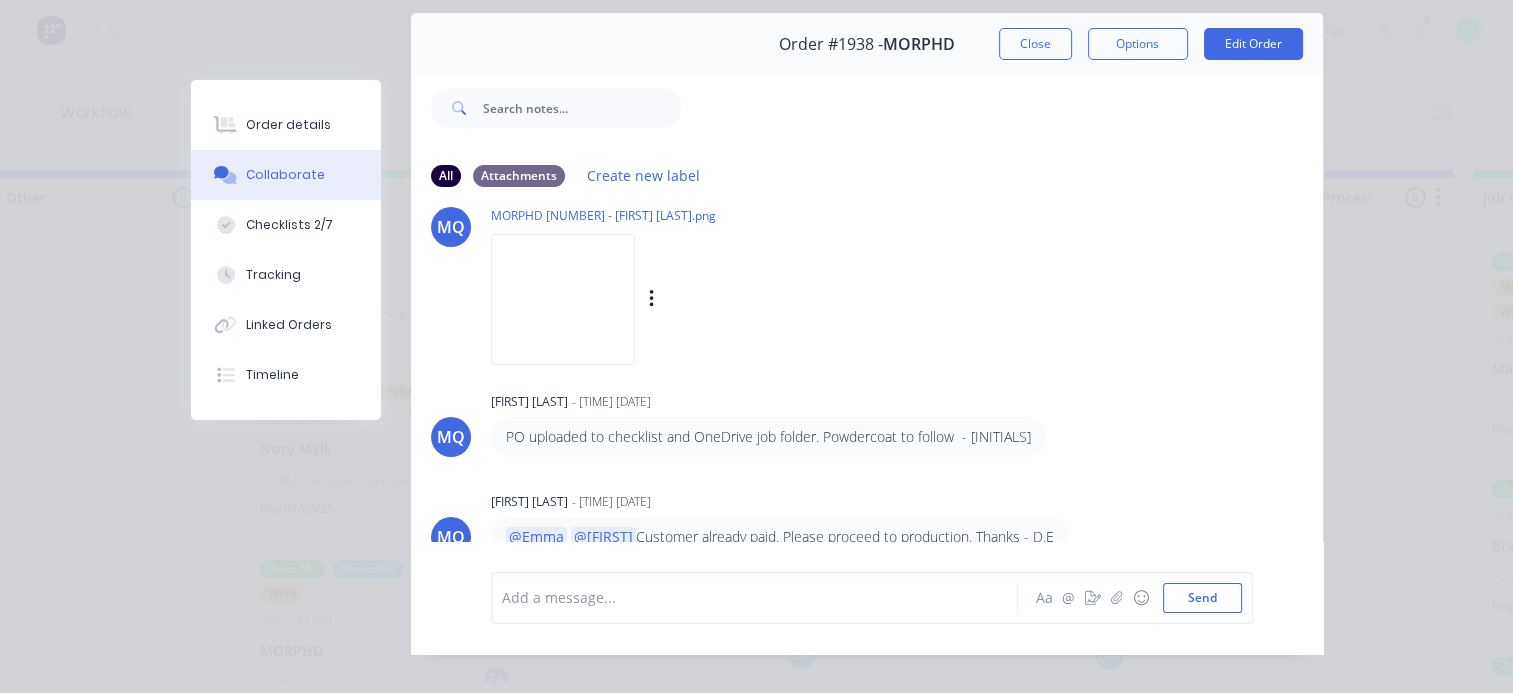 scroll, scrollTop: 100, scrollLeft: 0, axis: vertical 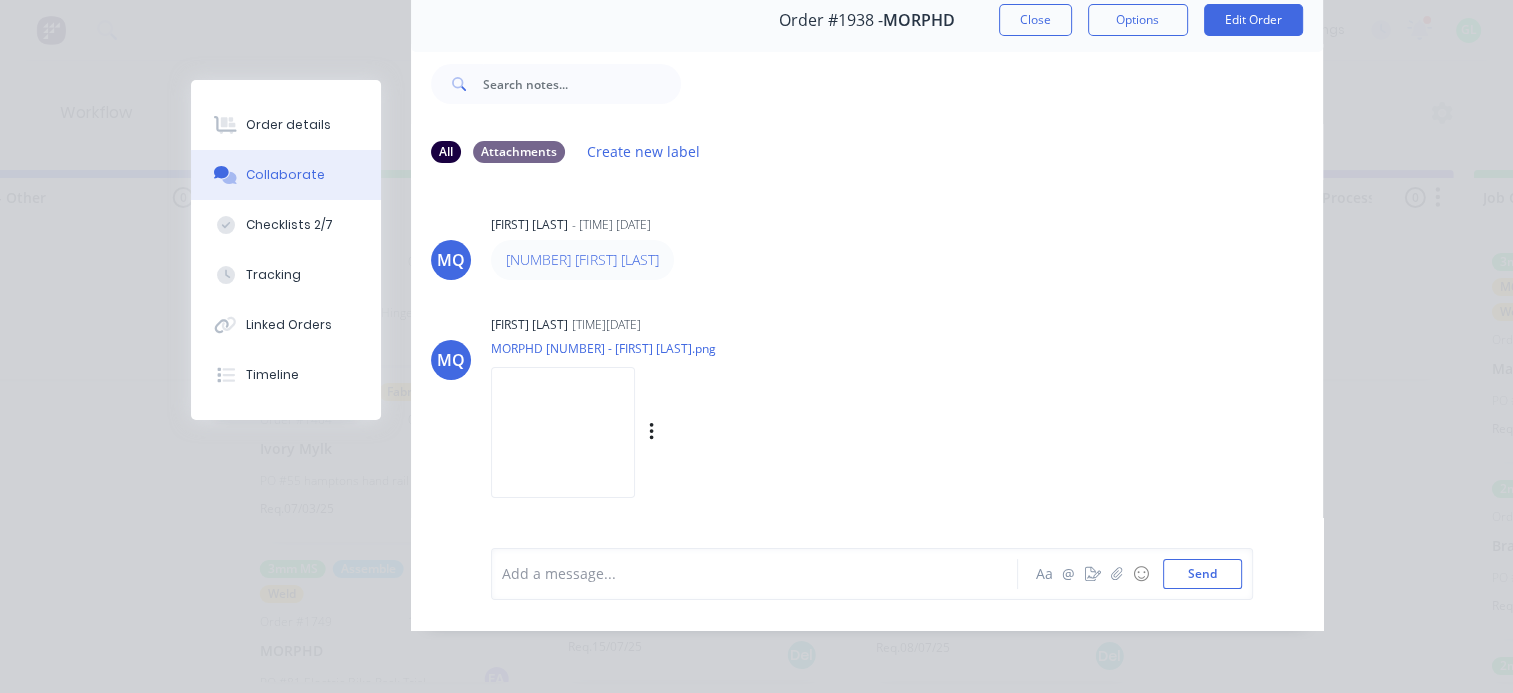 click at bounding box center [563, 432] 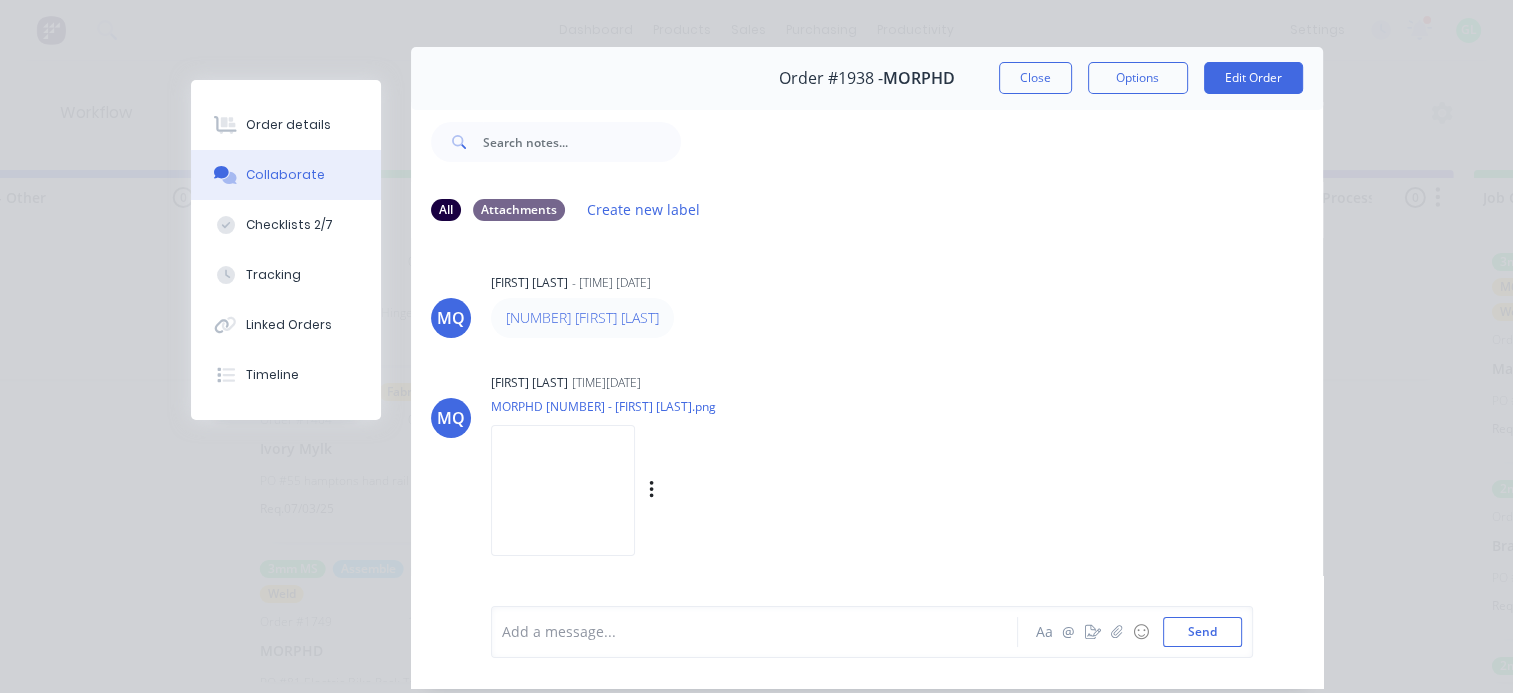 scroll, scrollTop: 0, scrollLeft: 0, axis: both 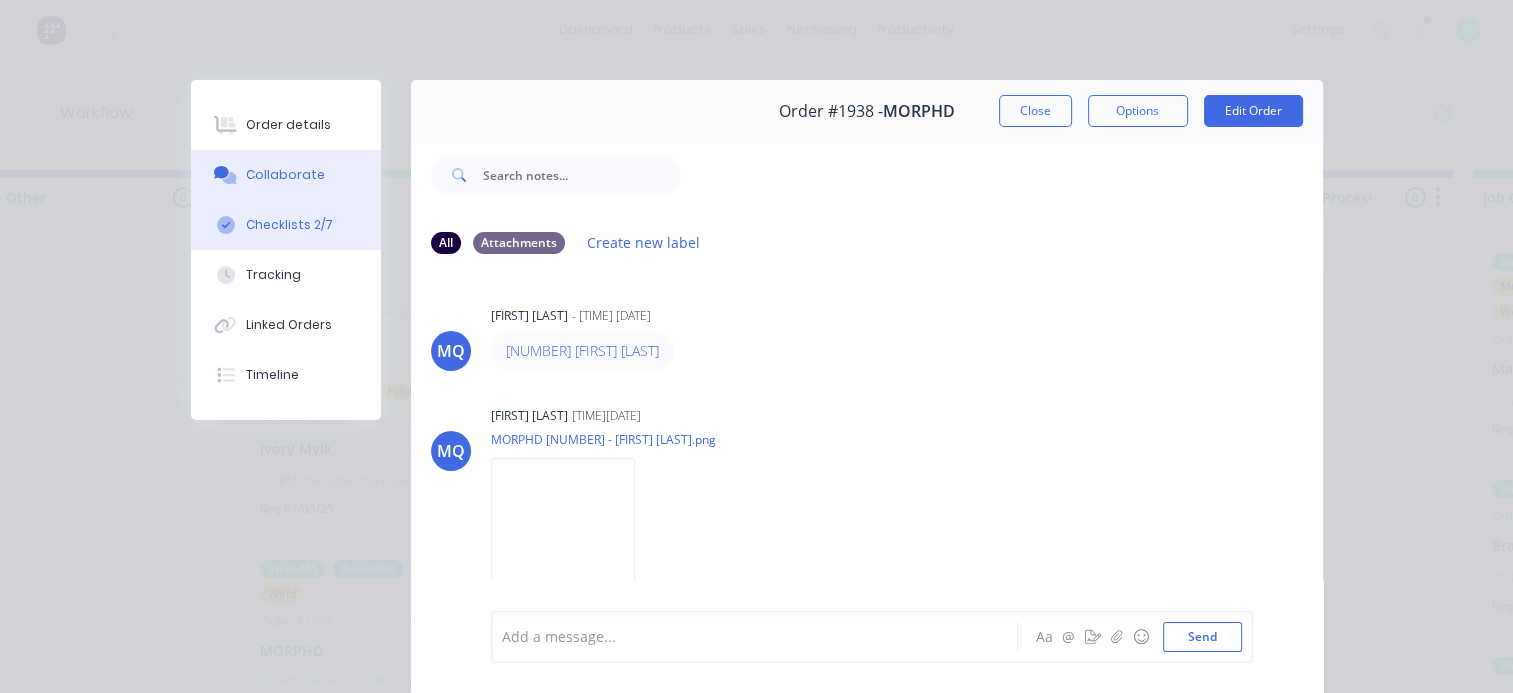 click on "Checklists 2/7" at bounding box center [289, 225] 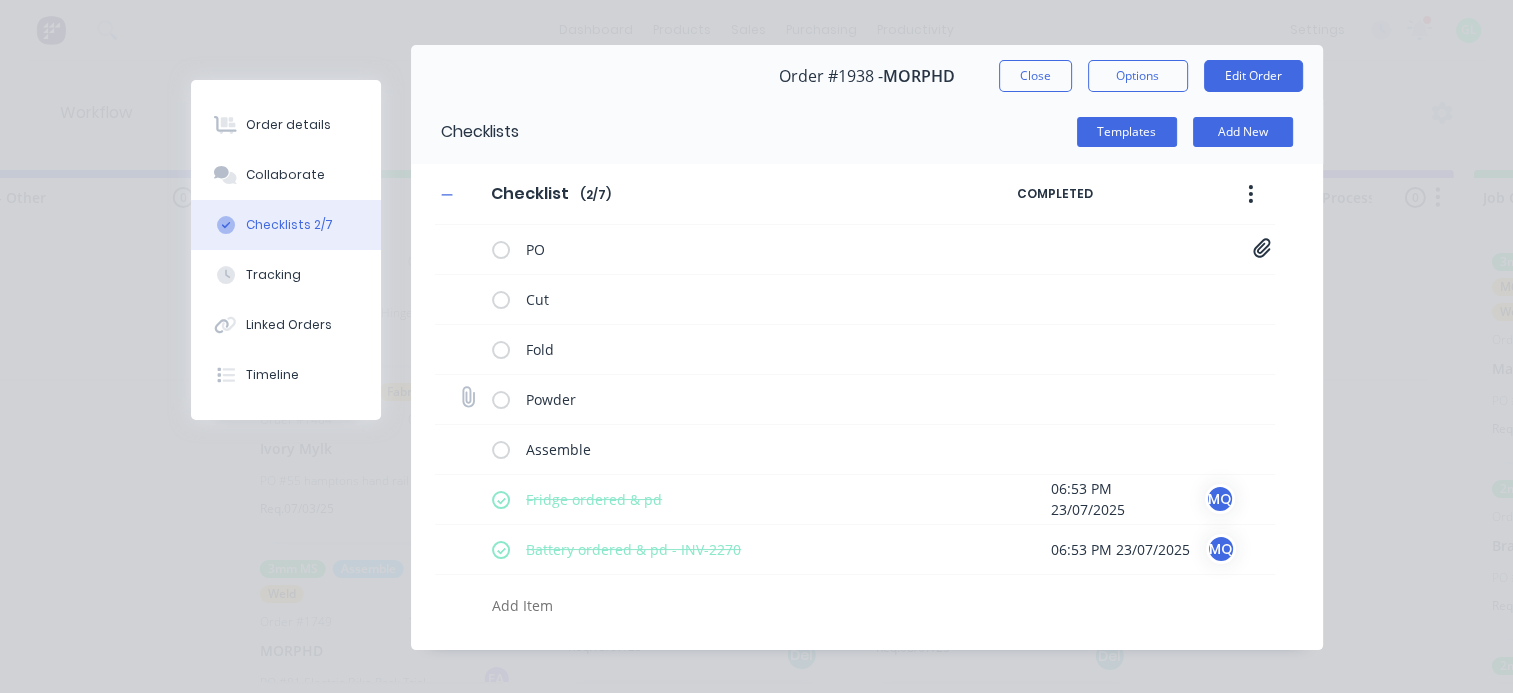 scroll, scrollTop: 54, scrollLeft: 0, axis: vertical 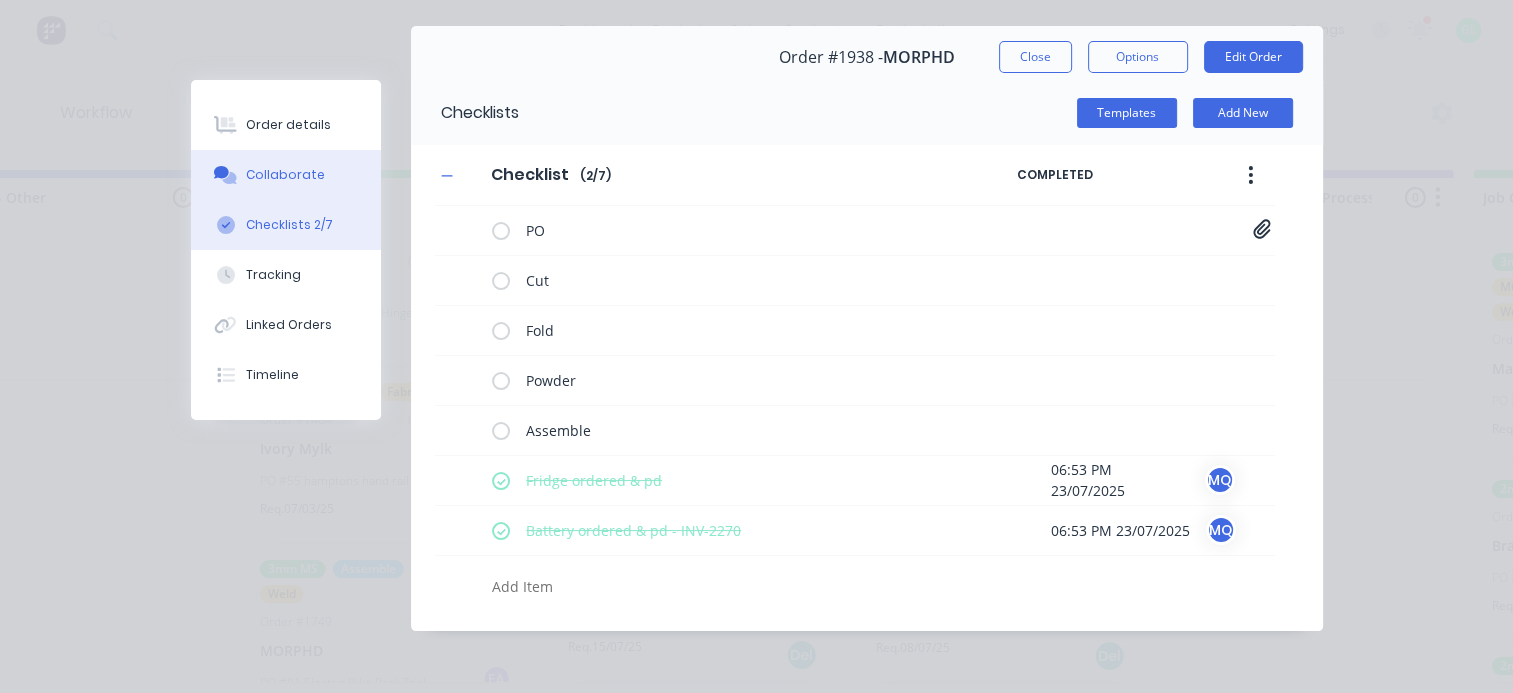 click on "Collaborate" at bounding box center [286, 175] 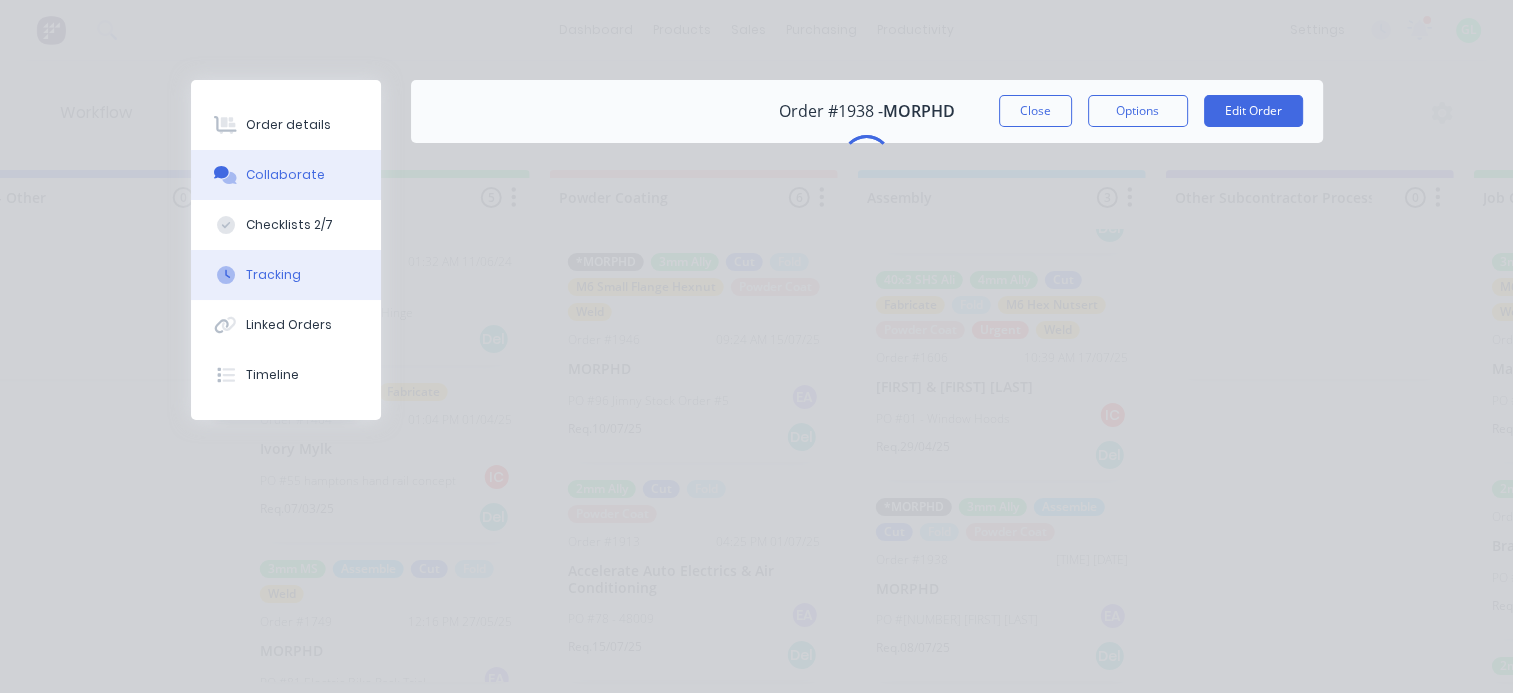 scroll, scrollTop: 0, scrollLeft: 0, axis: both 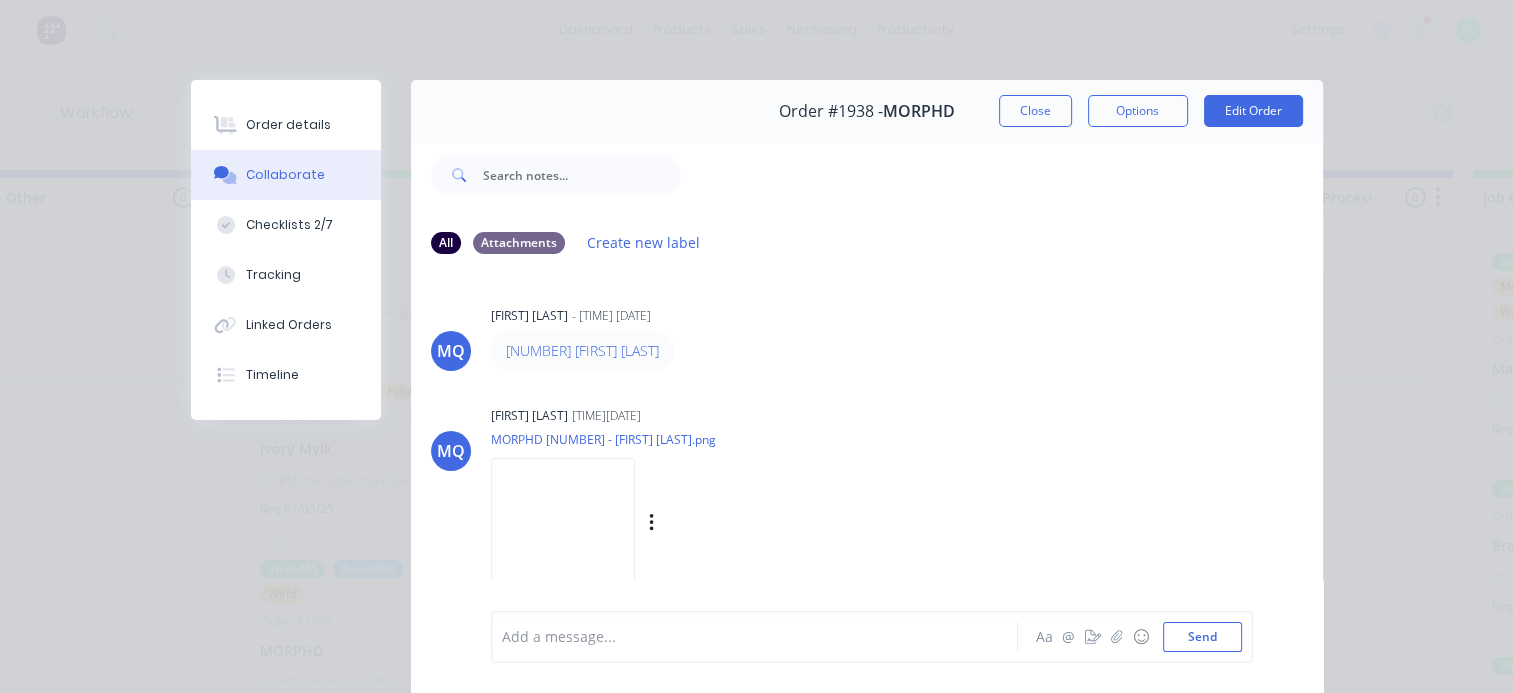 click at bounding box center (563, 523) 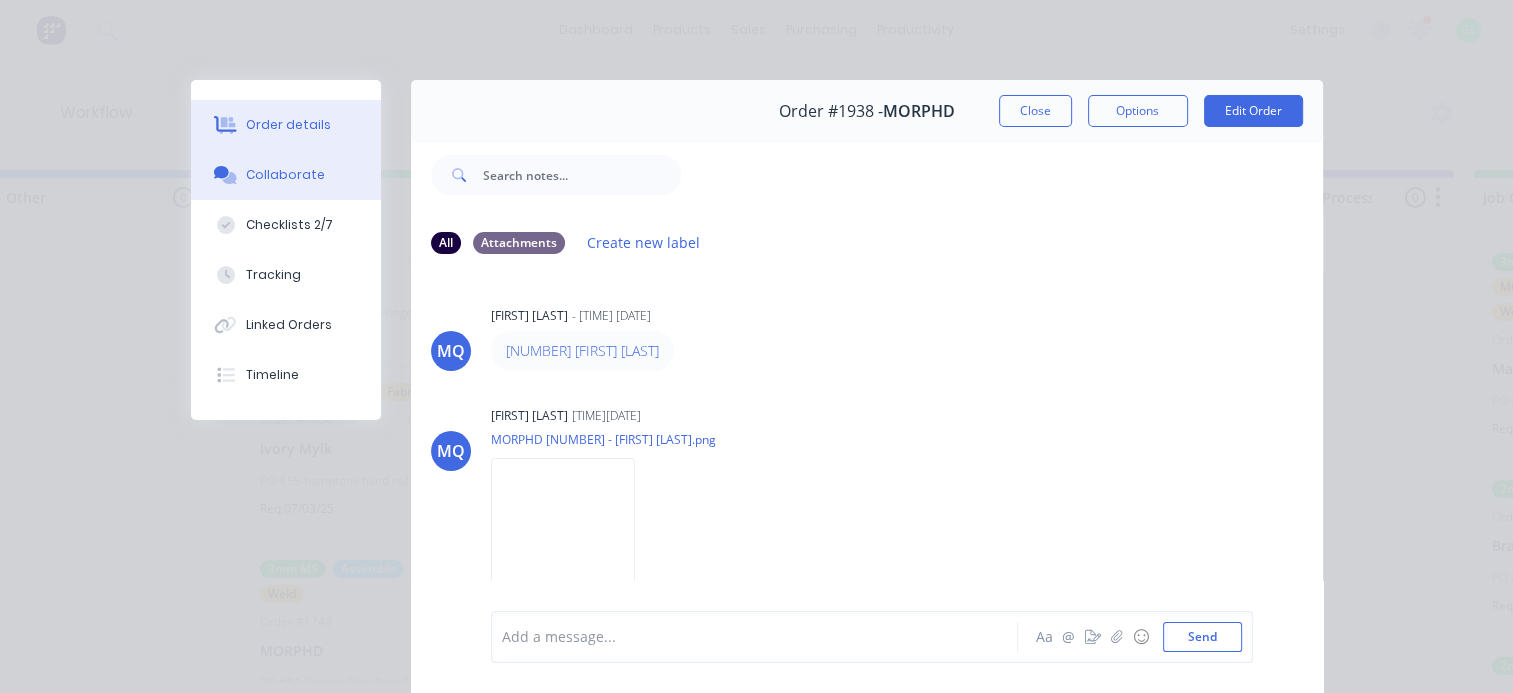 click on "Order details" at bounding box center (288, 125) 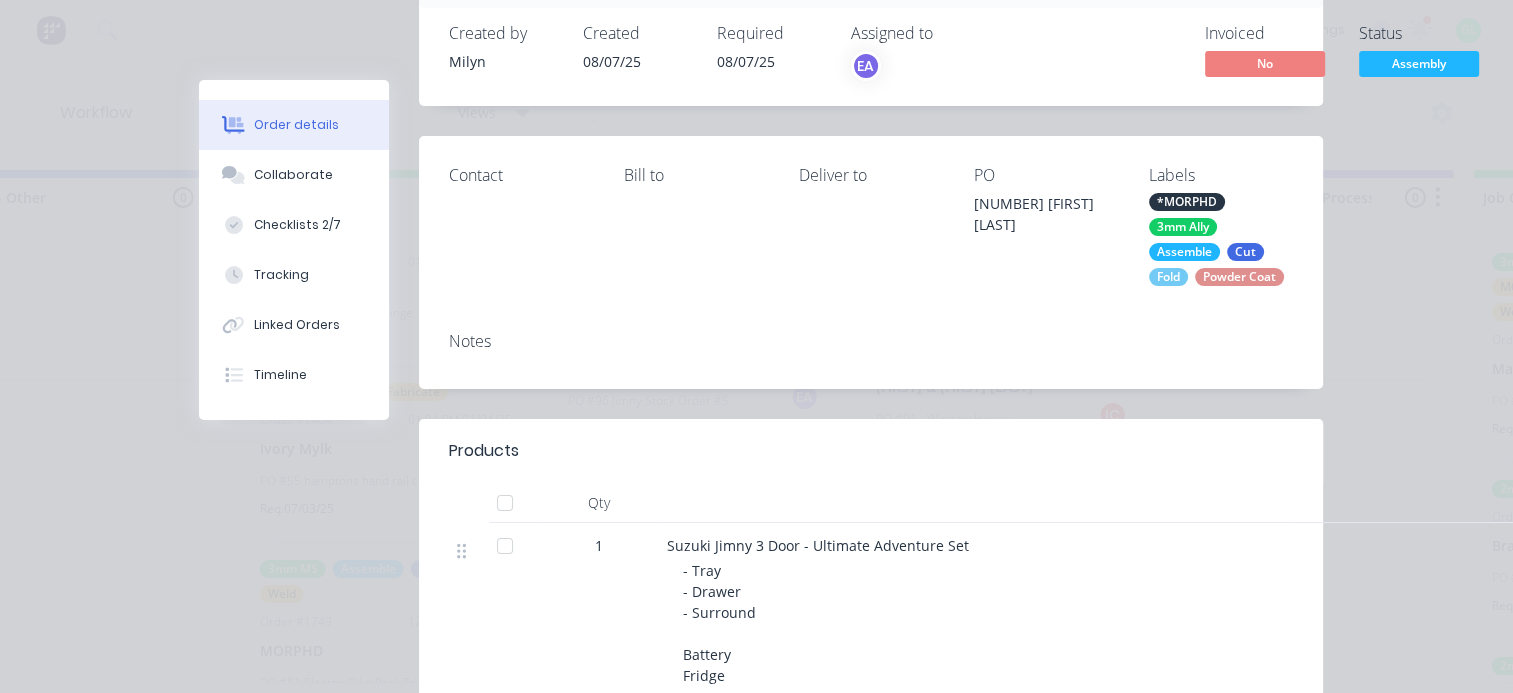 scroll, scrollTop: 400, scrollLeft: 0, axis: vertical 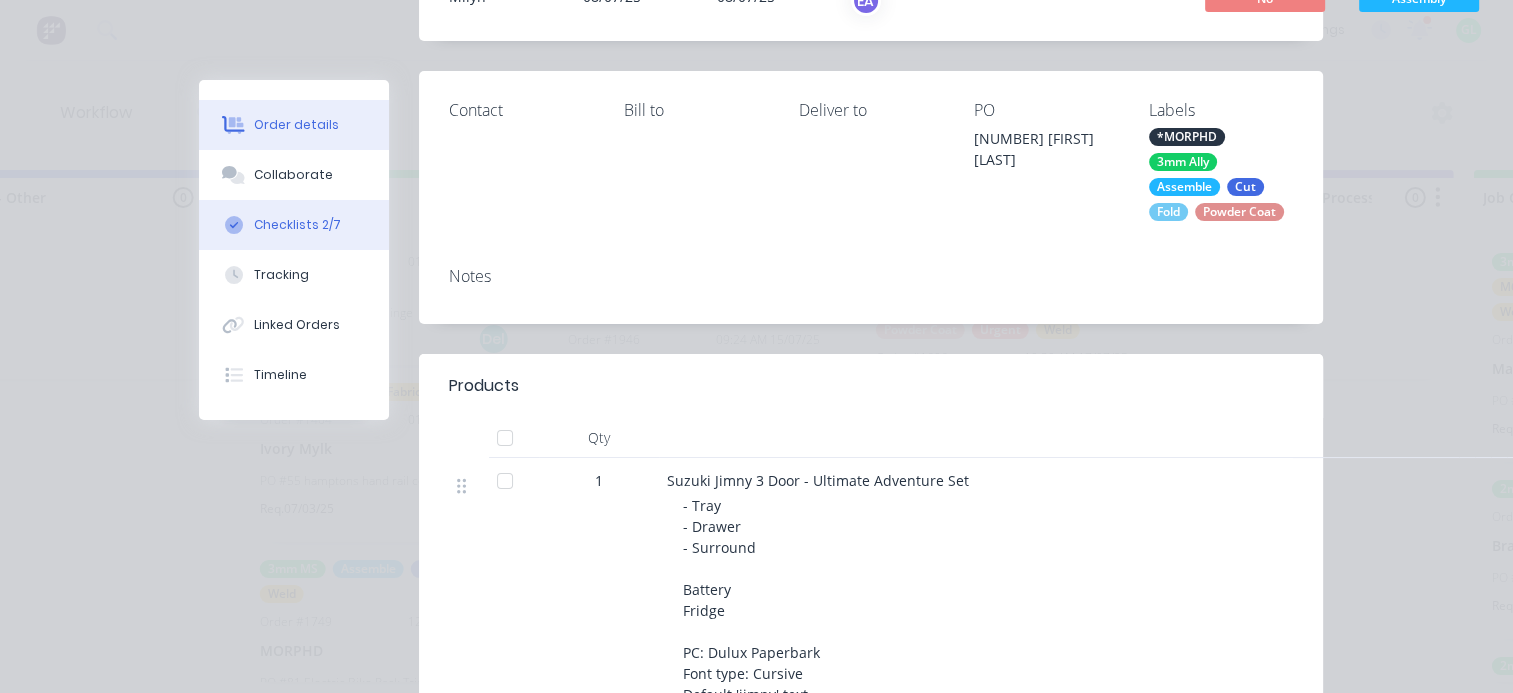 click on "Checklists 2/7" at bounding box center (297, 225) 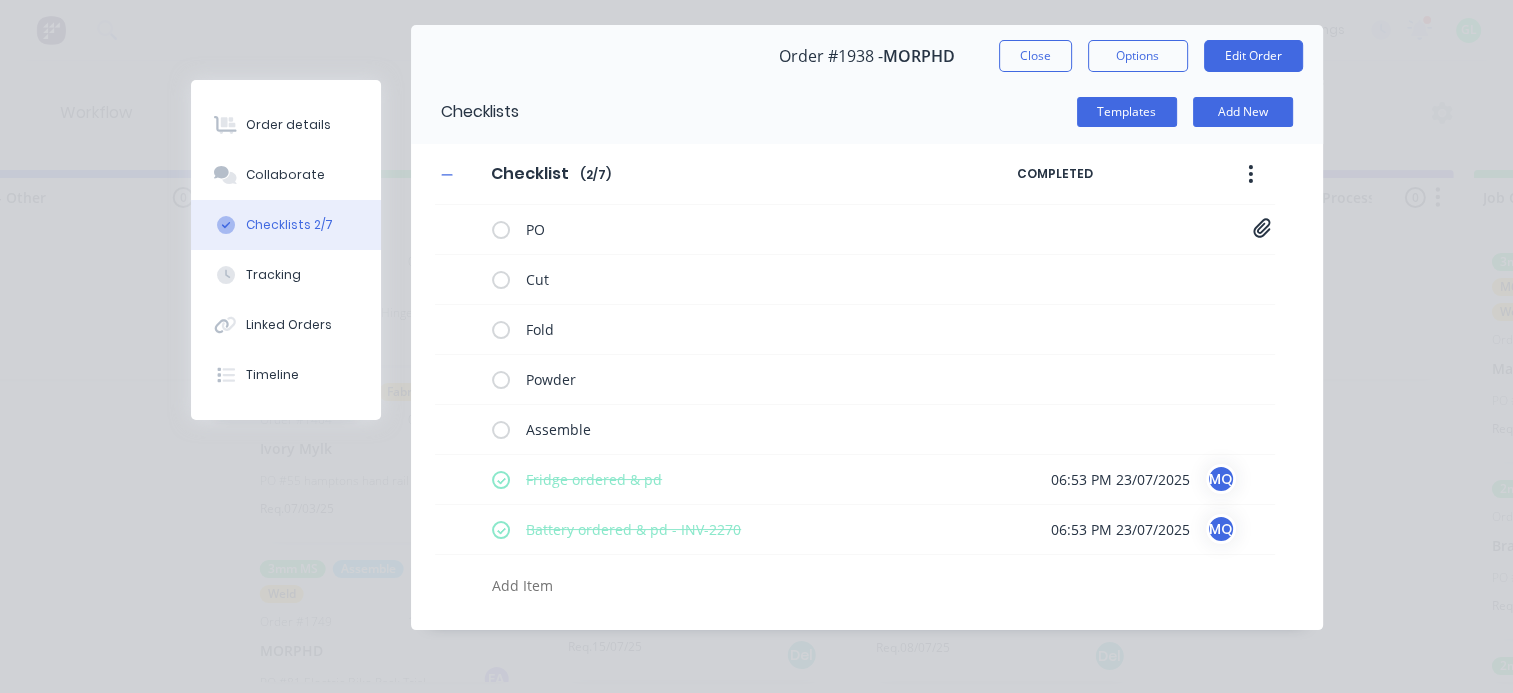 scroll, scrollTop: 54, scrollLeft: 0, axis: vertical 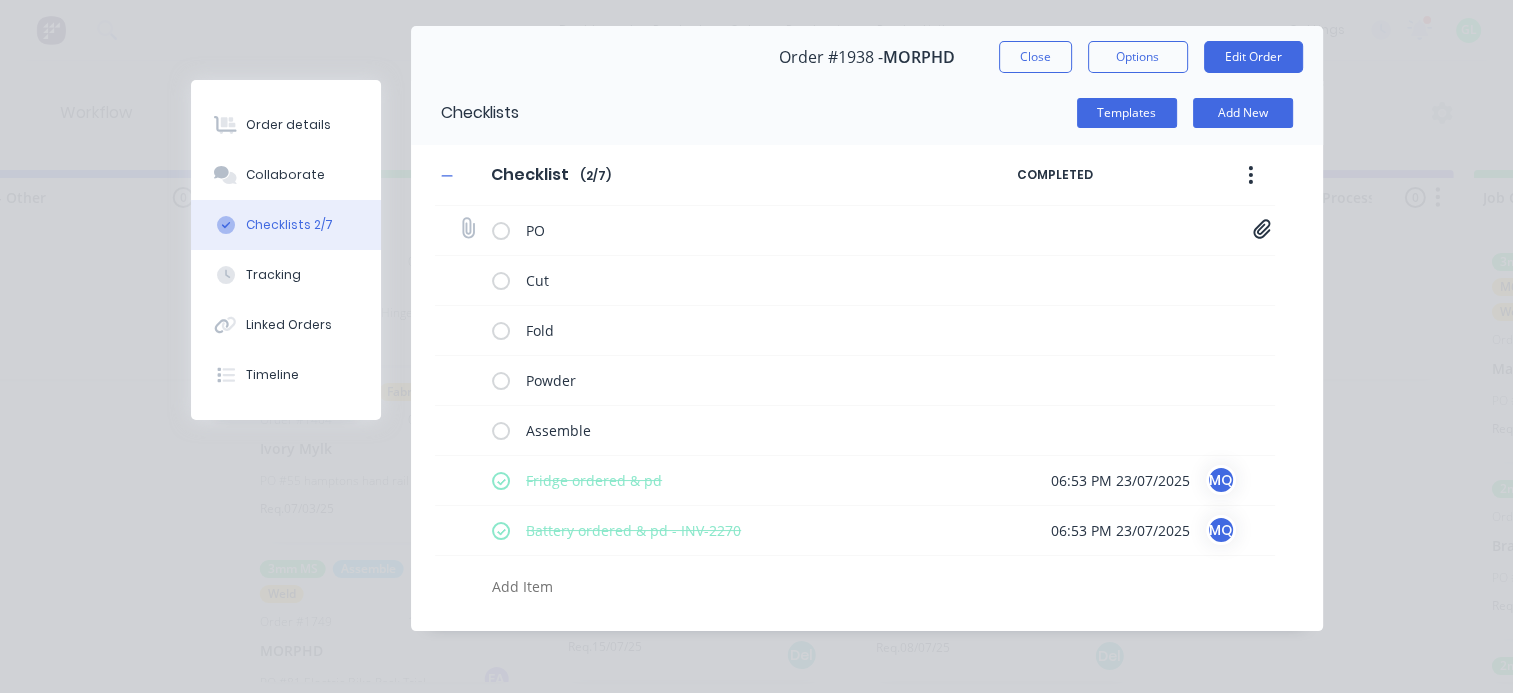 click 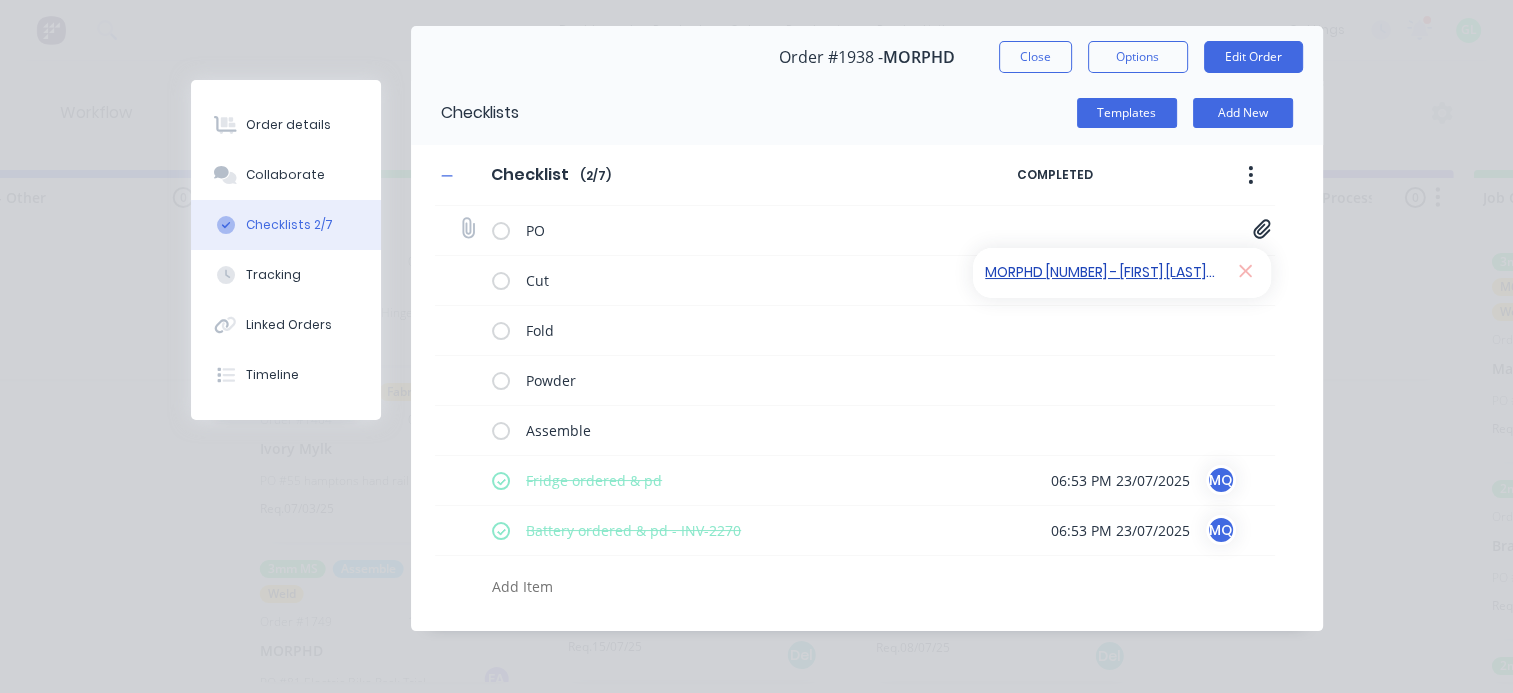 click on "MORPHD [NUMBER] - [FIRST] [LAST].PDF" at bounding box center (1101, 272) 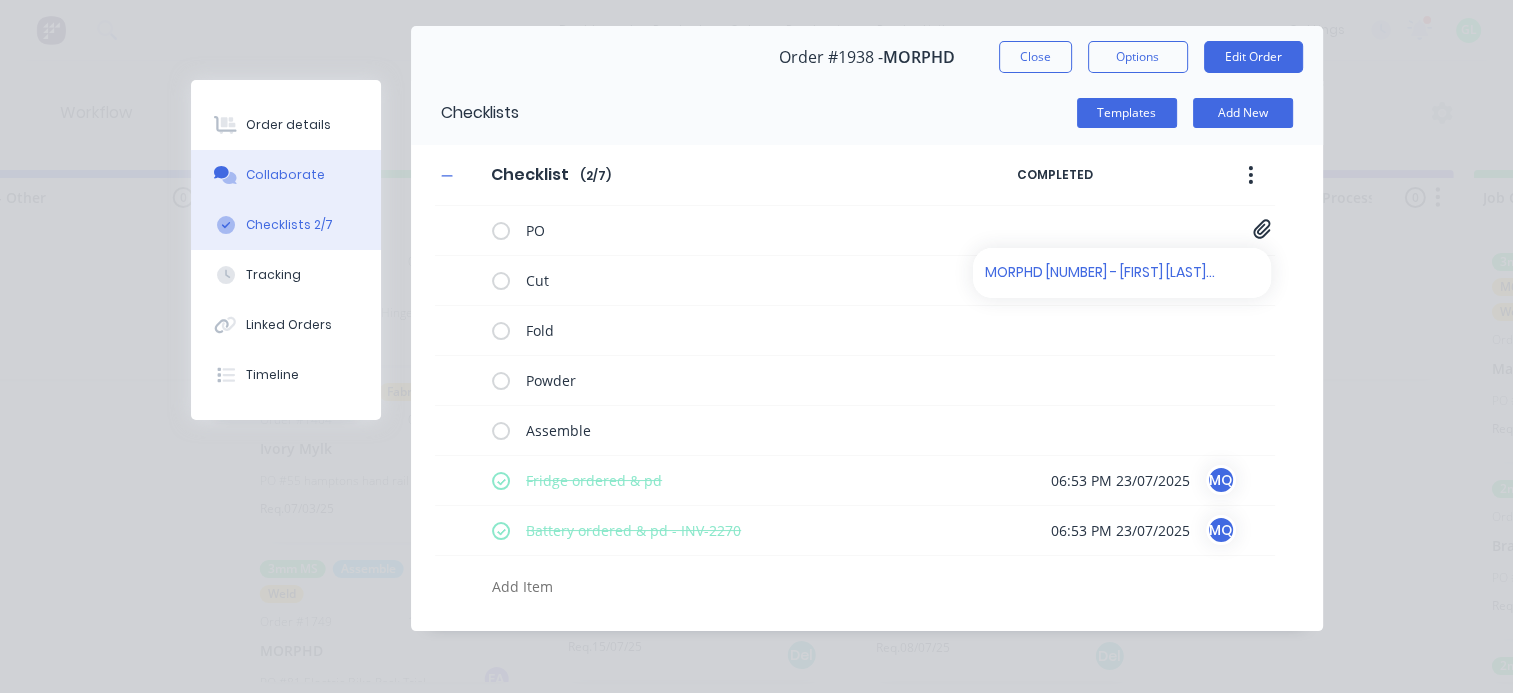 click on "Collaborate" at bounding box center [285, 175] 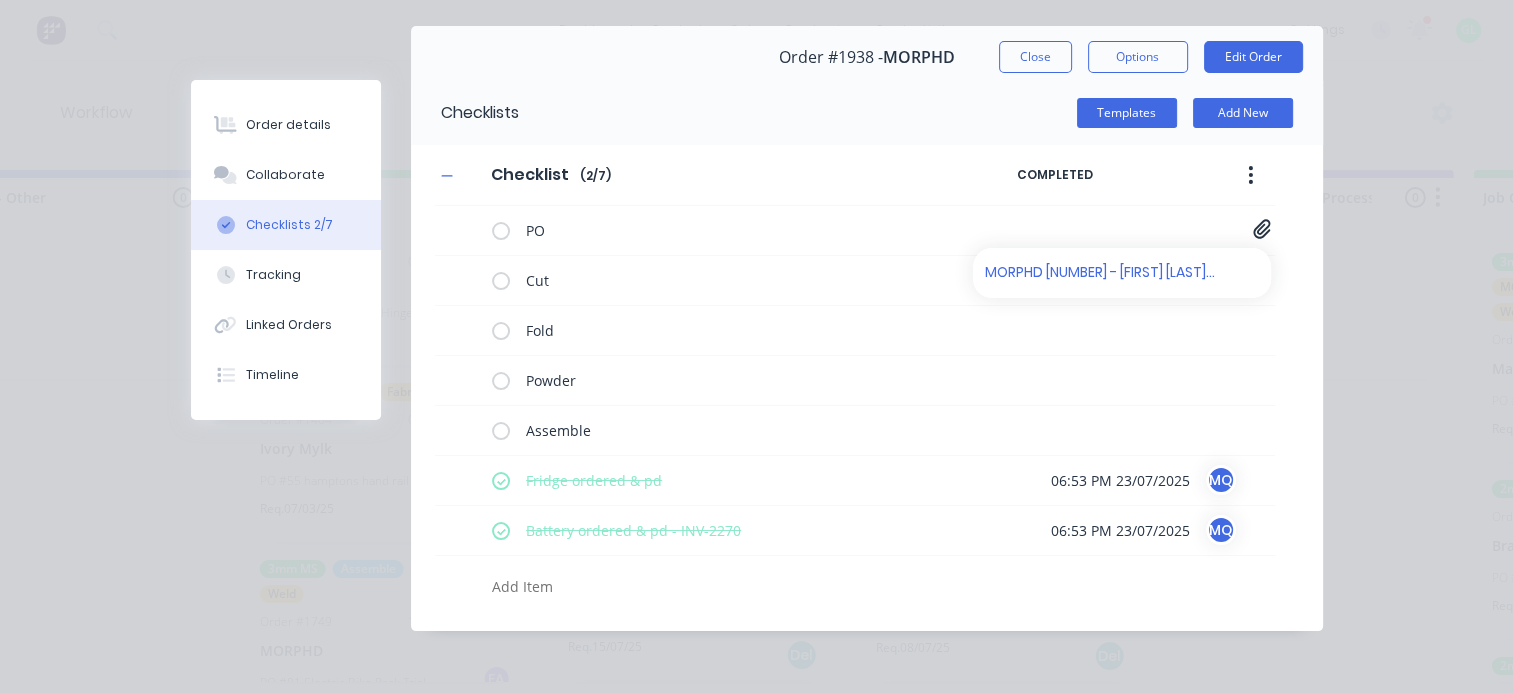 type on "x" 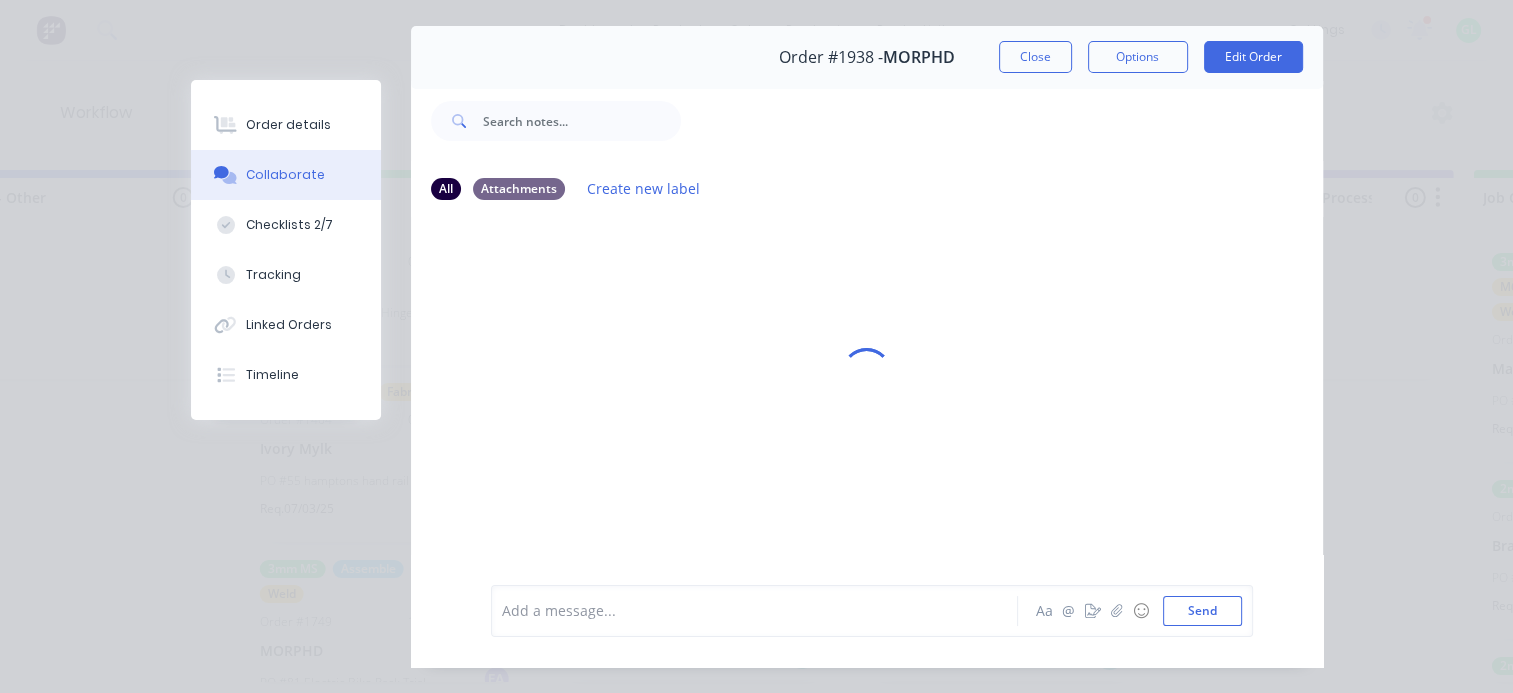 scroll, scrollTop: 0, scrollLeft: 0, axis: both 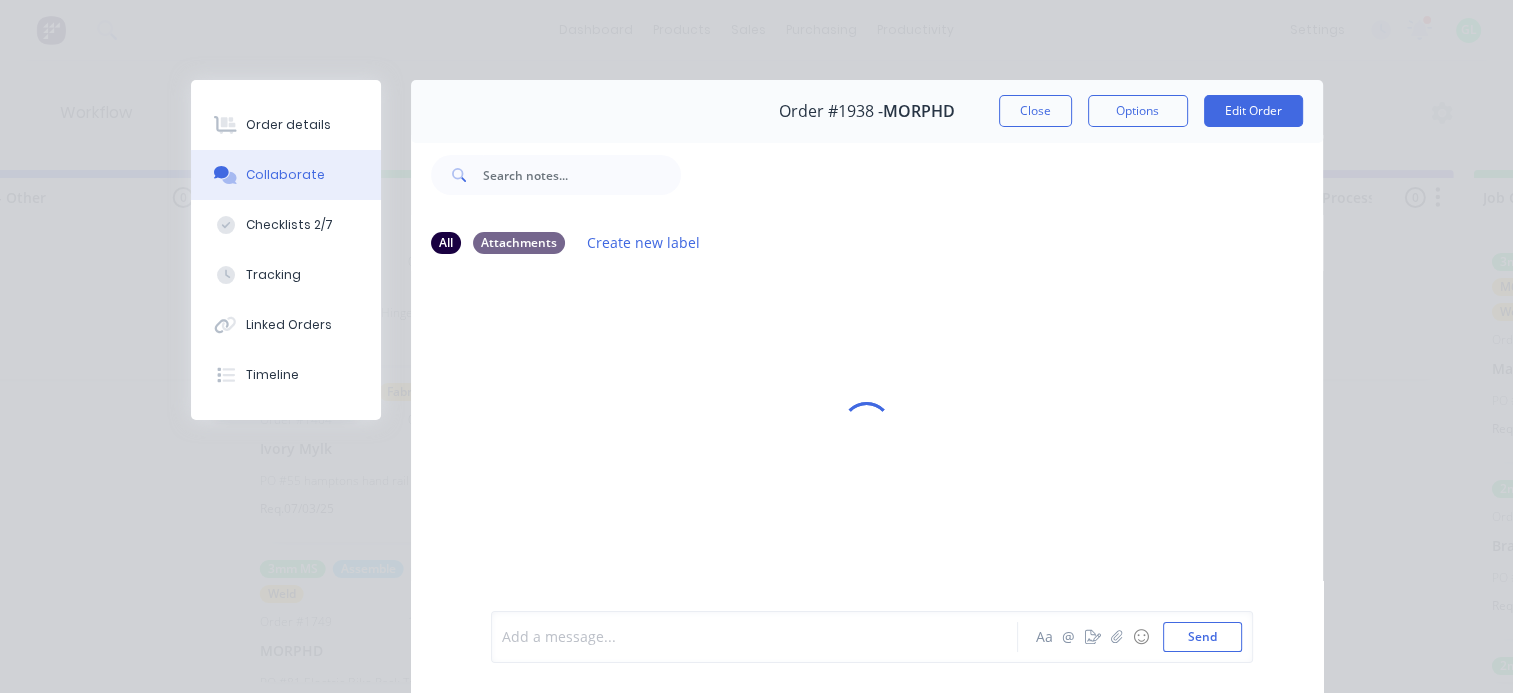 click at bounding box center [760, 637] 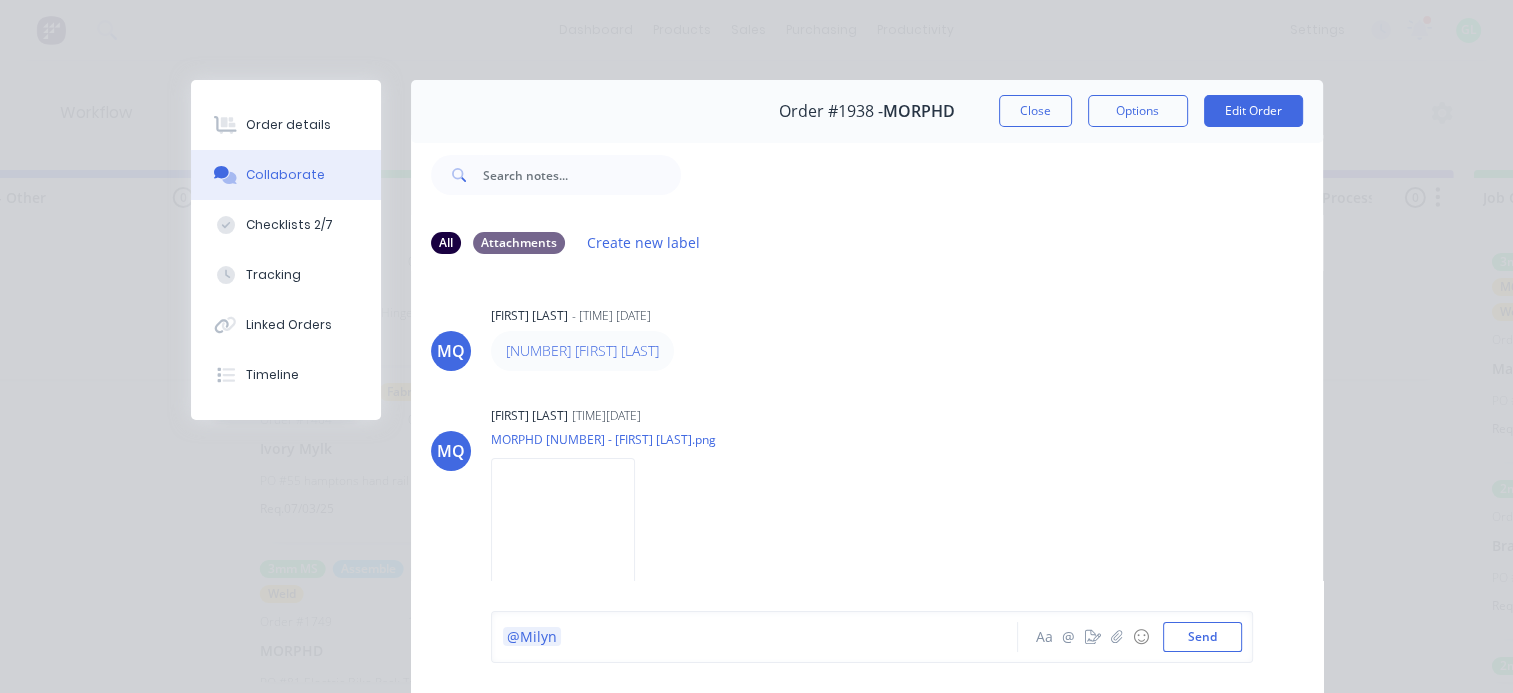 type 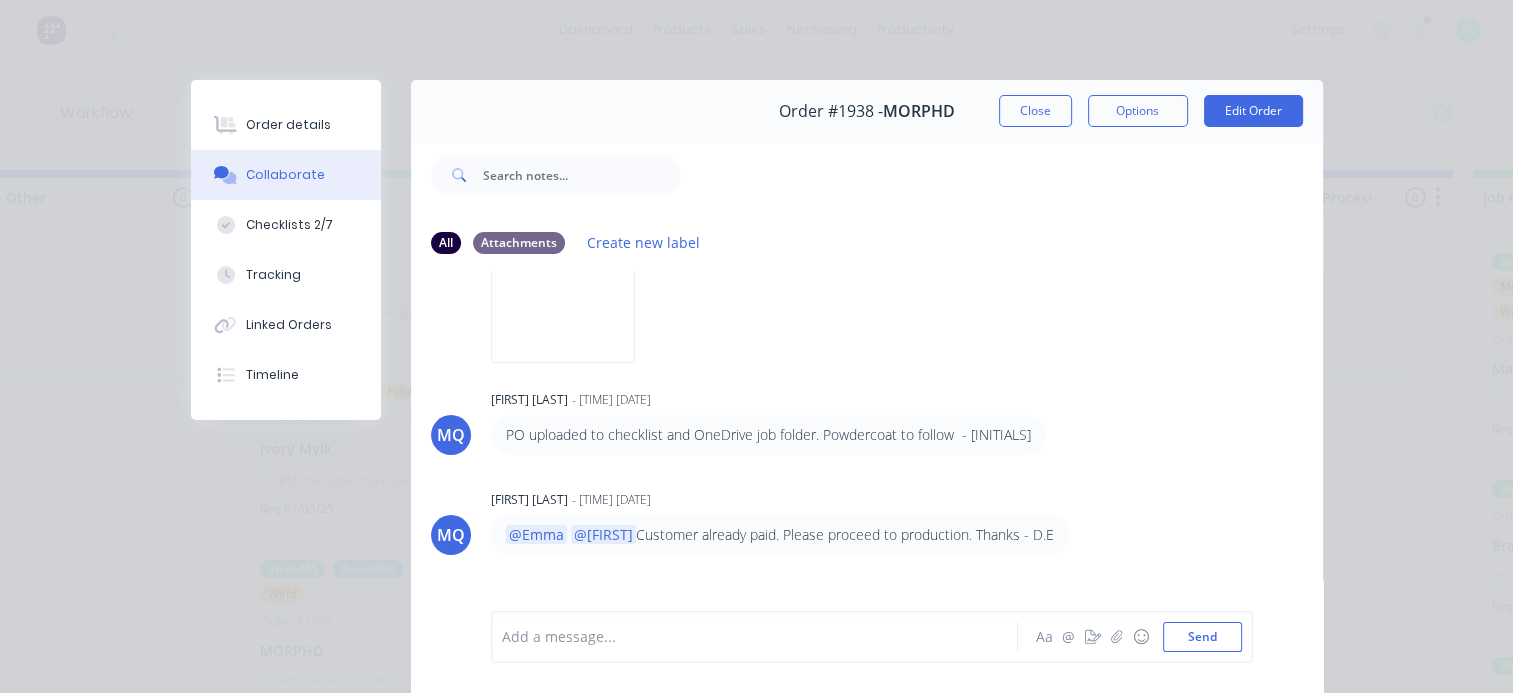 scroll, scrollTop: 298, scrollLeft: 0, axis: vertical 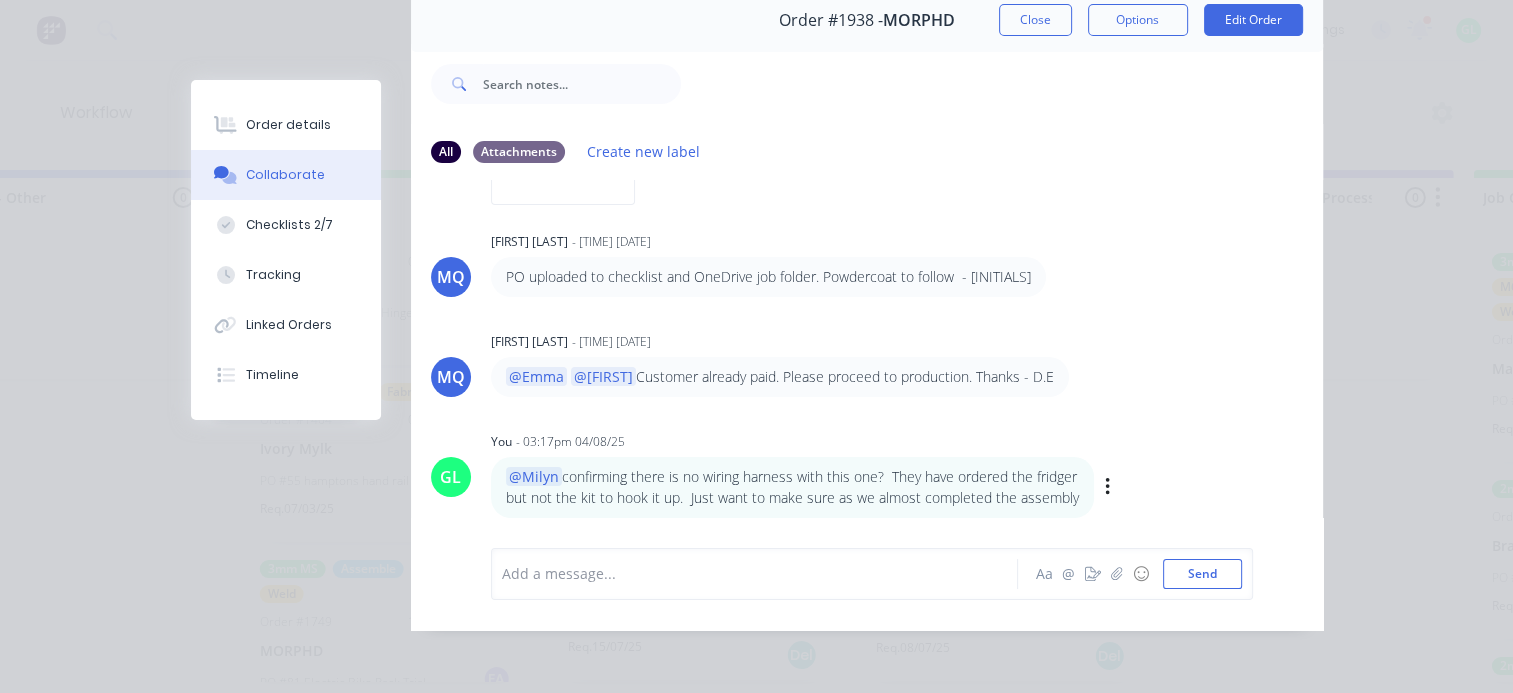 click on "Labels Edit Delete" at bounding box center [1110, 487] 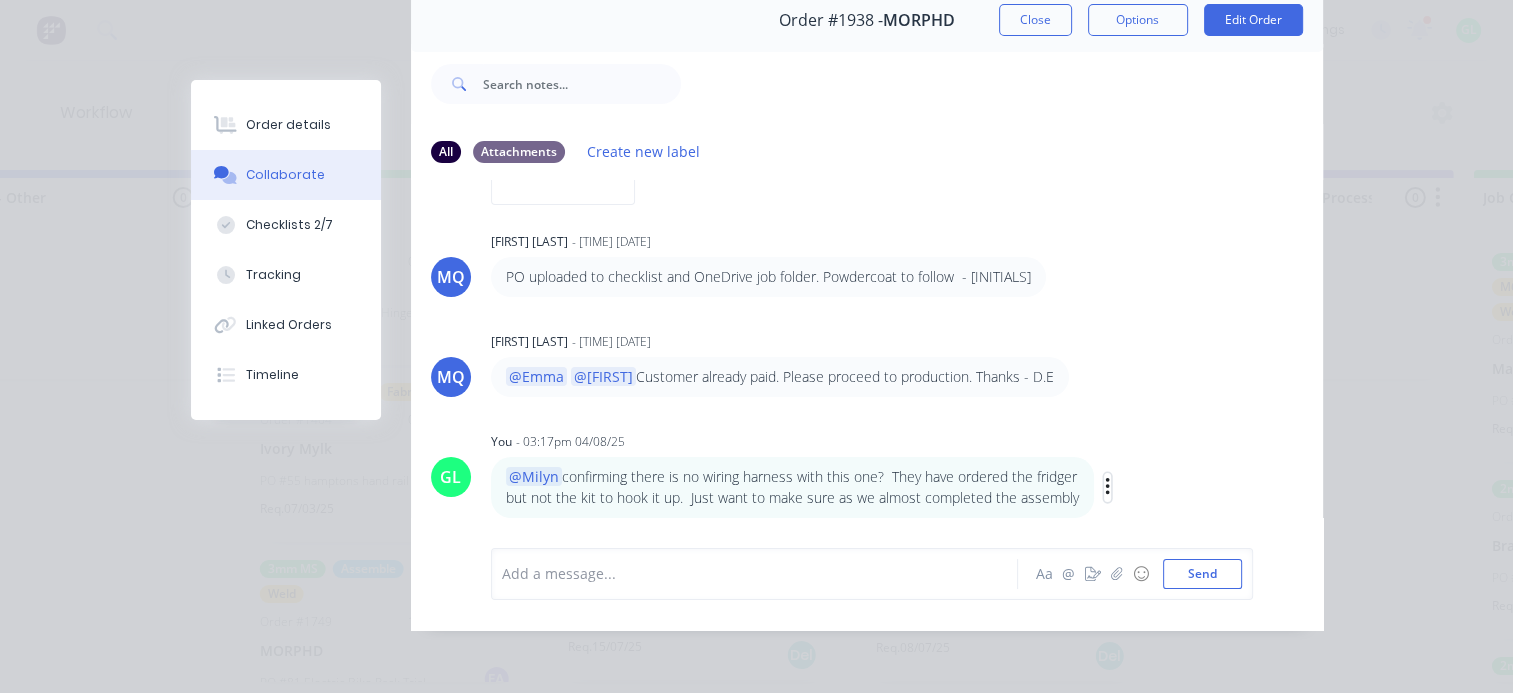 click 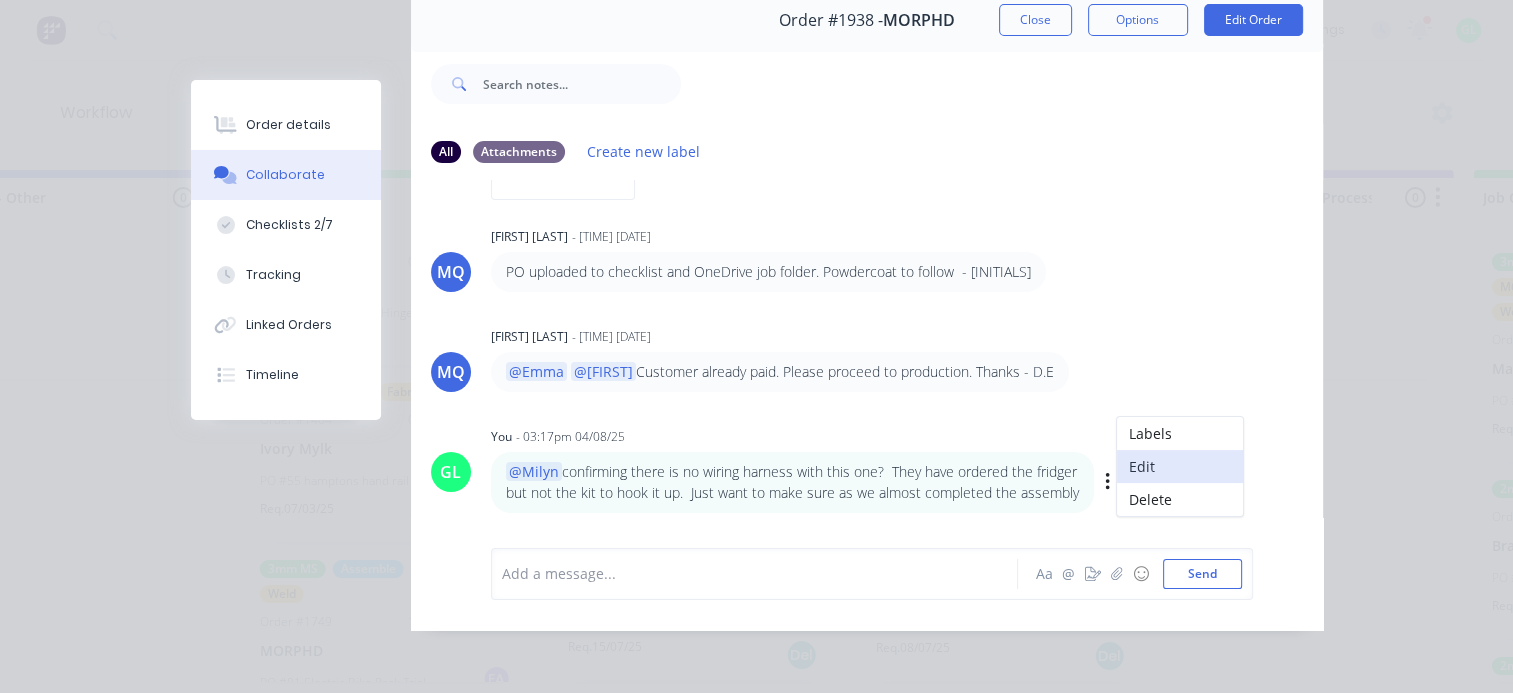 click on "Edit" at bounding box center [1180, 466] 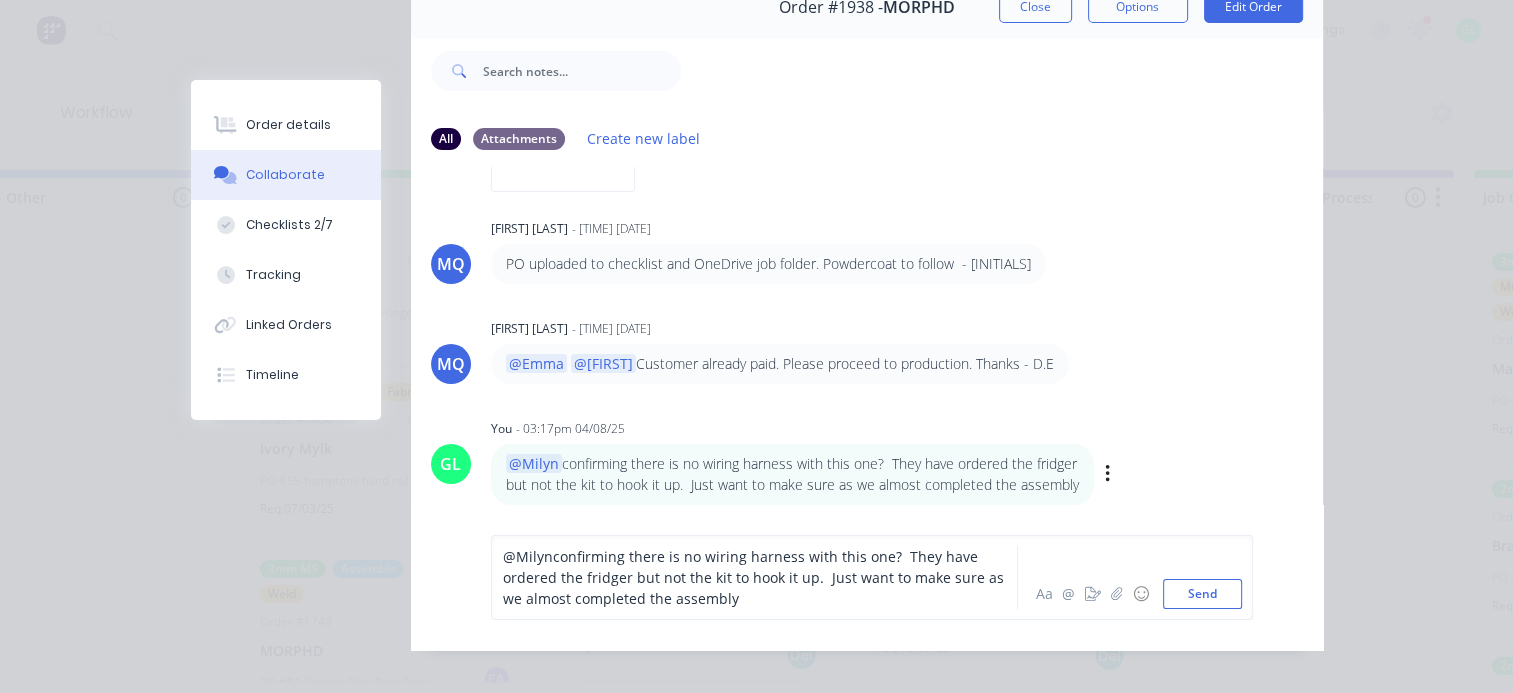 scroll, scrollTop: 299, scrollLeft: 0, axis: vertical 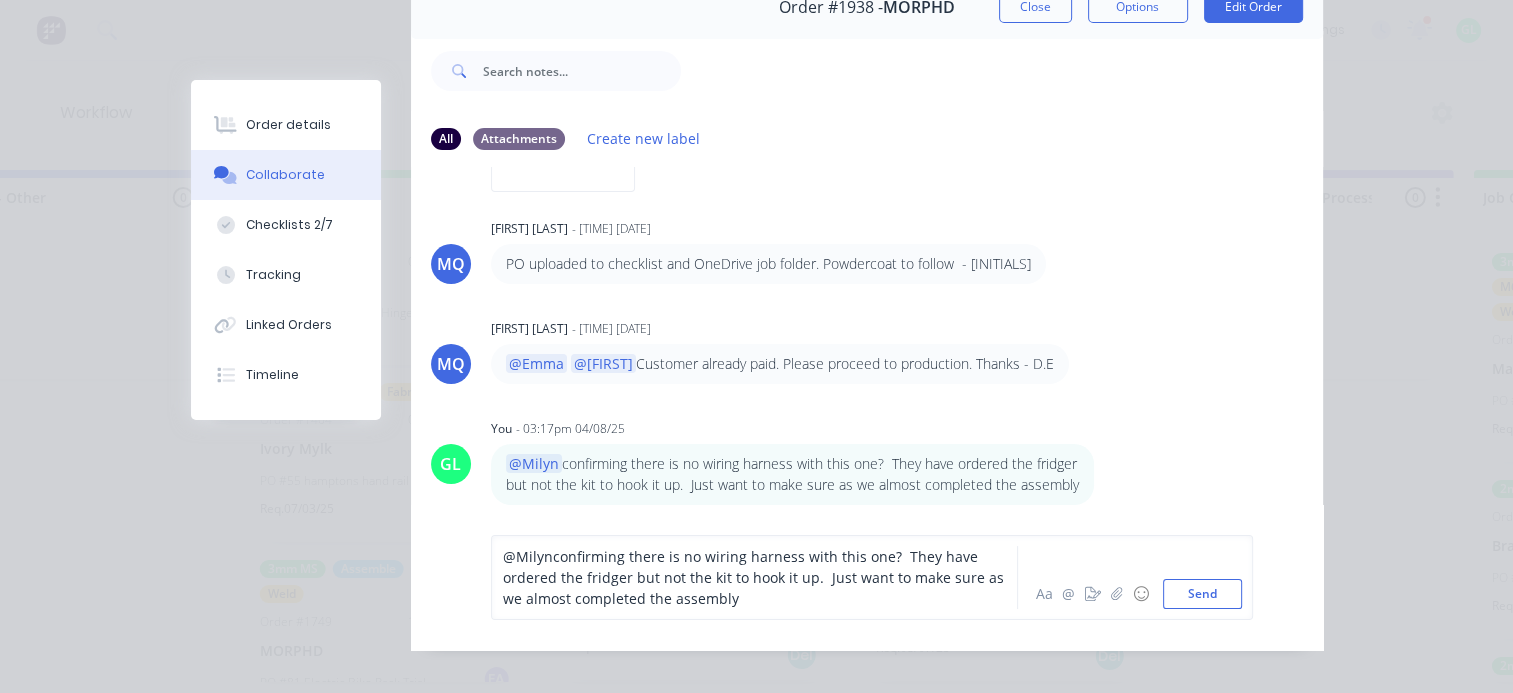 click on "confirming there is no wiring harness with this one?  They have ordered the fridger but not the kit to hook it up.  Just want to make sure as we almost completed the assembly" at bounding box center (755, 577) 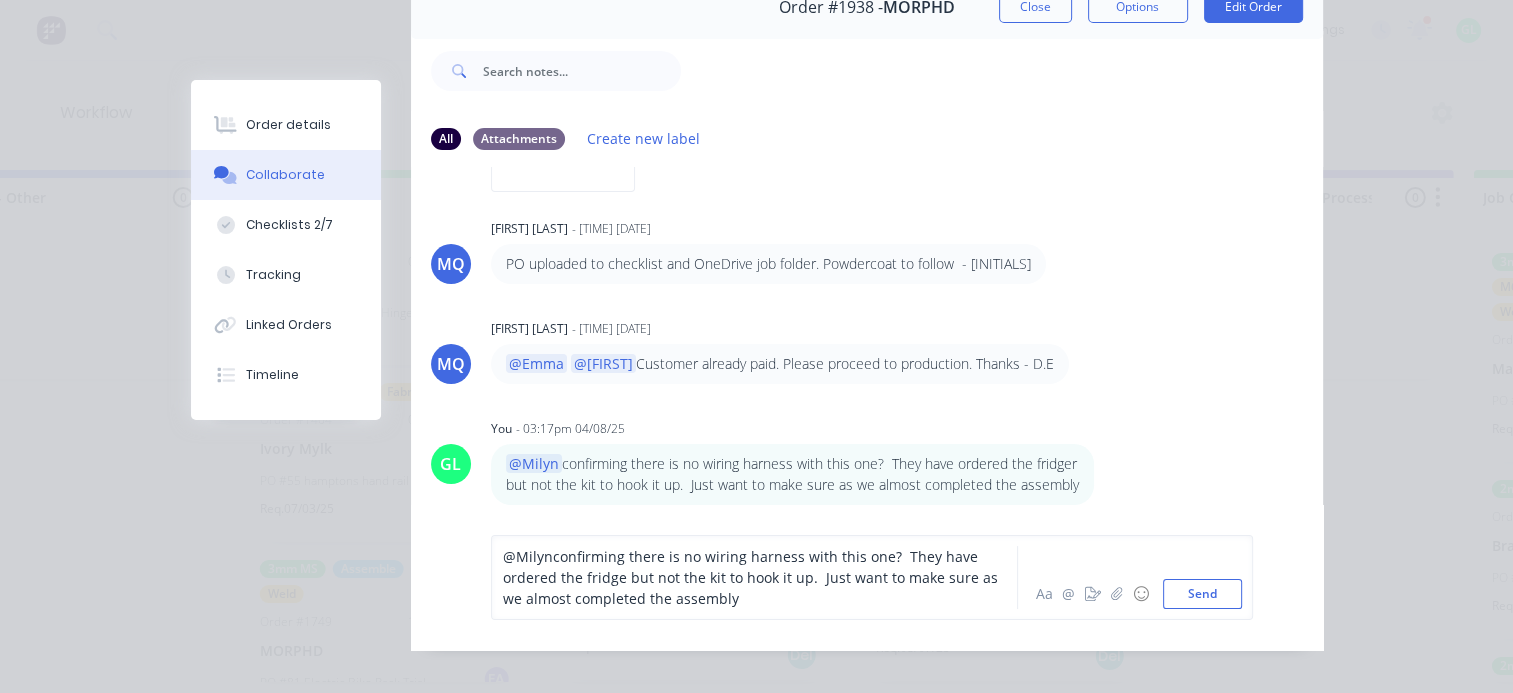 click on "confirming there is no wiring harness with this one?  They have ordered the fridge but not the kit to hook it up.  Just want to make sure as we almost completed the assembly" at bounding box center (752, 577) 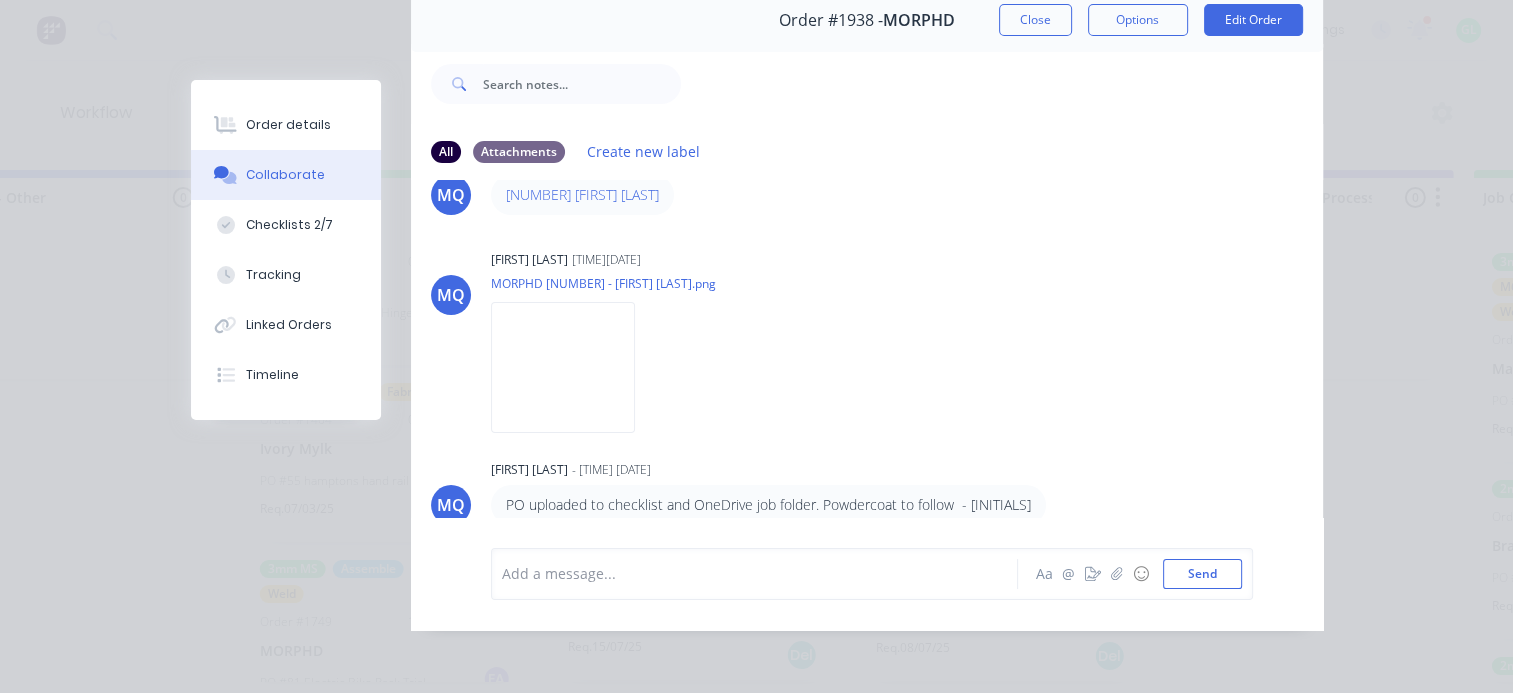 scroll, scrollTop: 0, scrollLeft: 0, axis: both 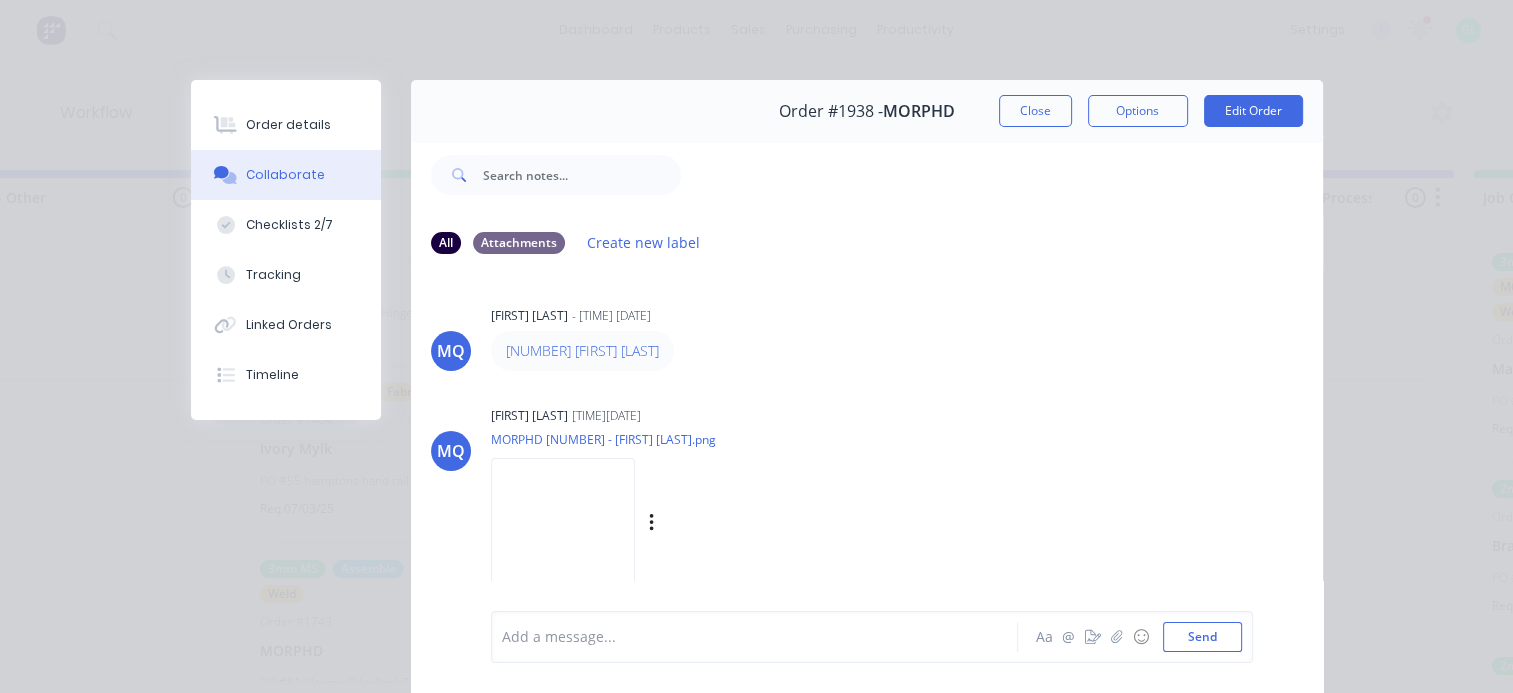 click at bounding box center [563, 523] 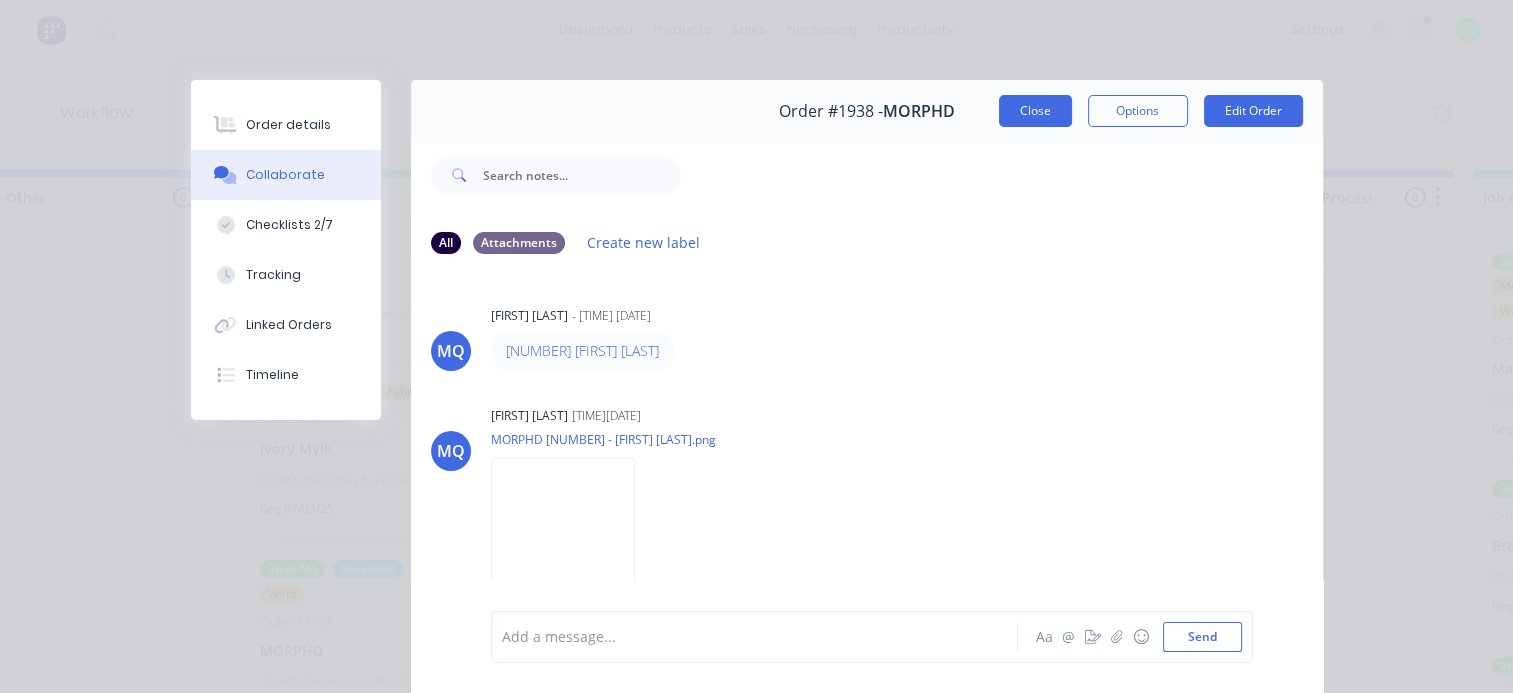 click on "Close" at bounding box center (1035, 111) 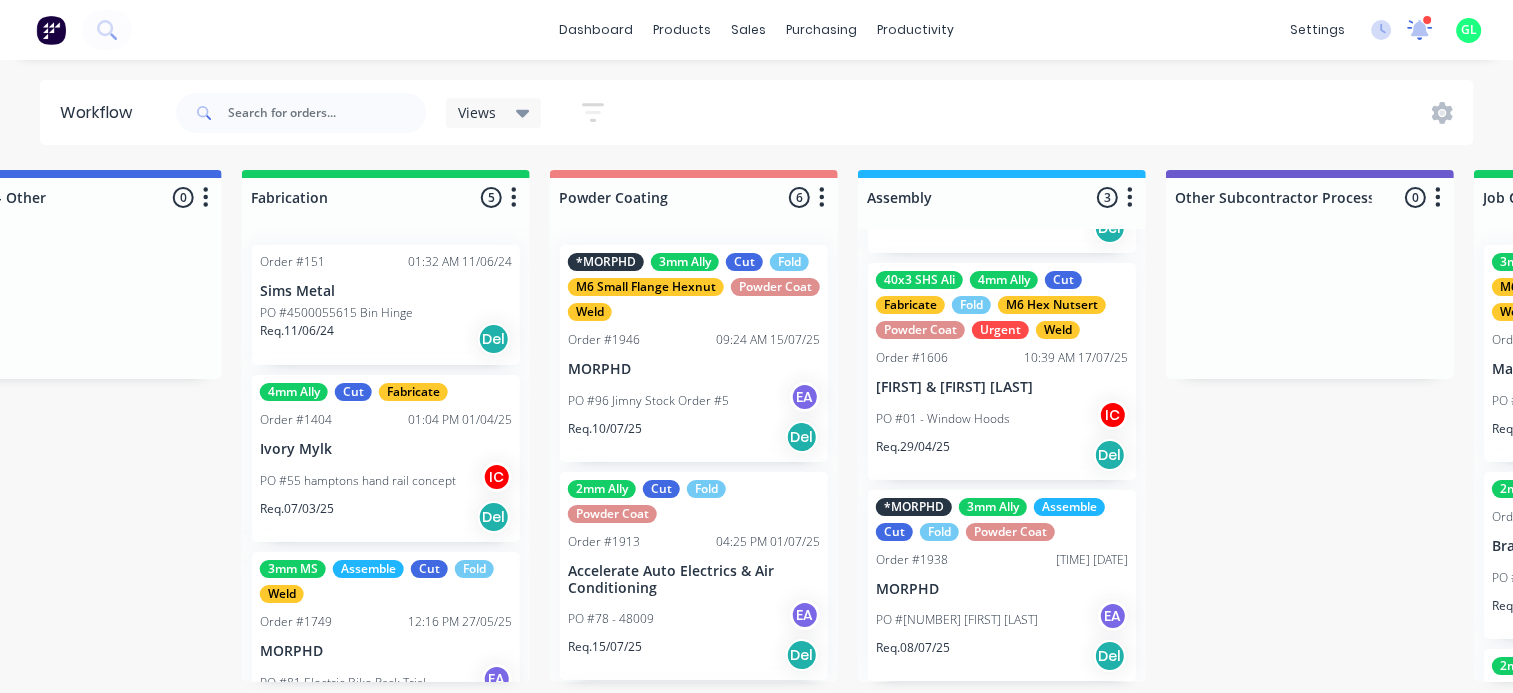click 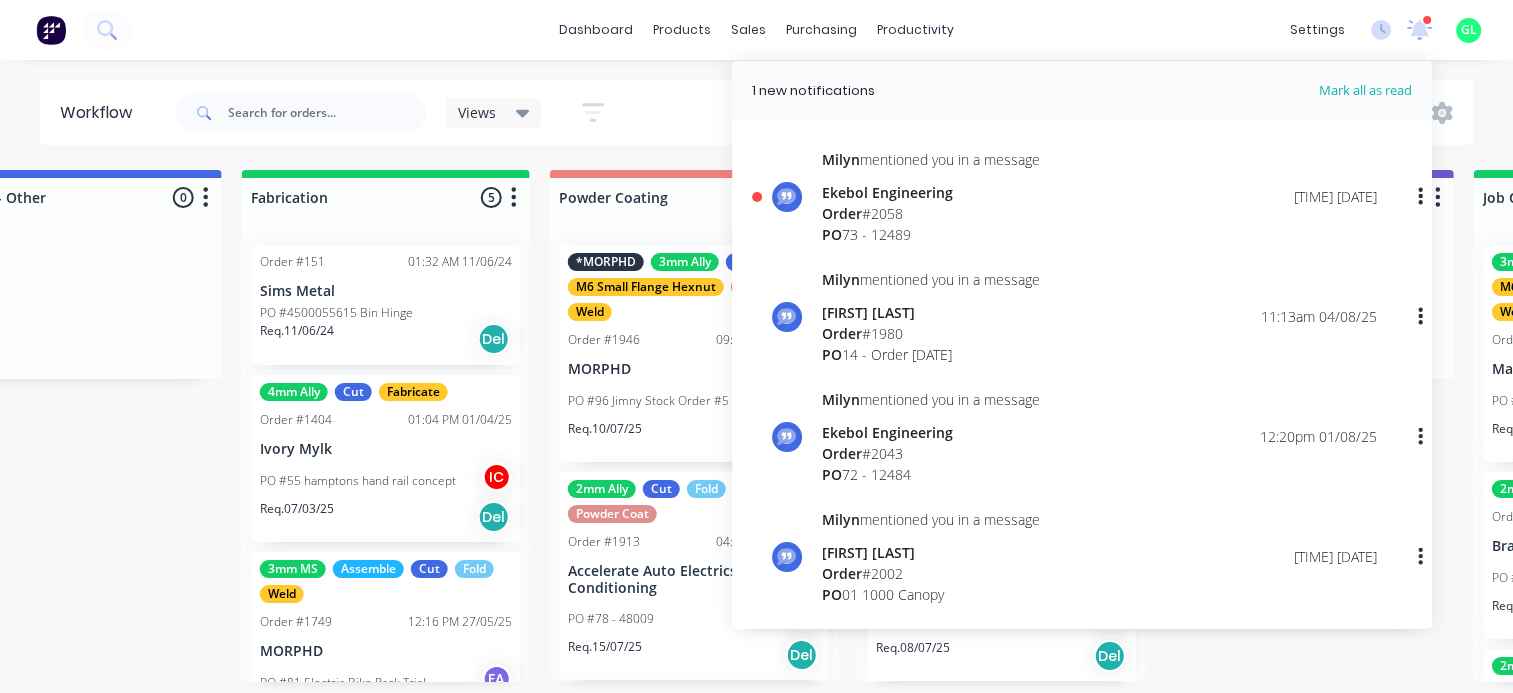 click on "Order  # 2058" at bounding box center [931, 213] 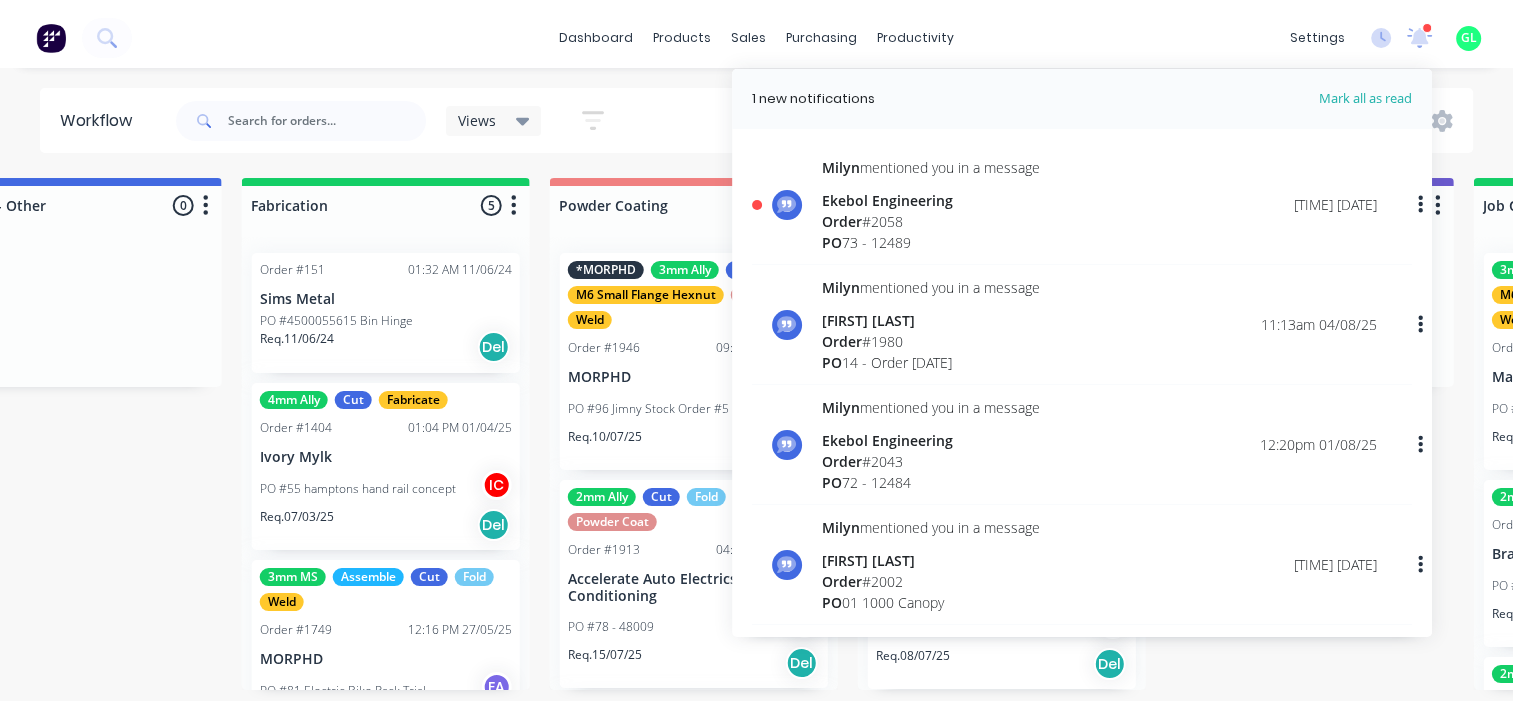 scroll, scrollTop: 0, scrollLeft: 0, axis: both 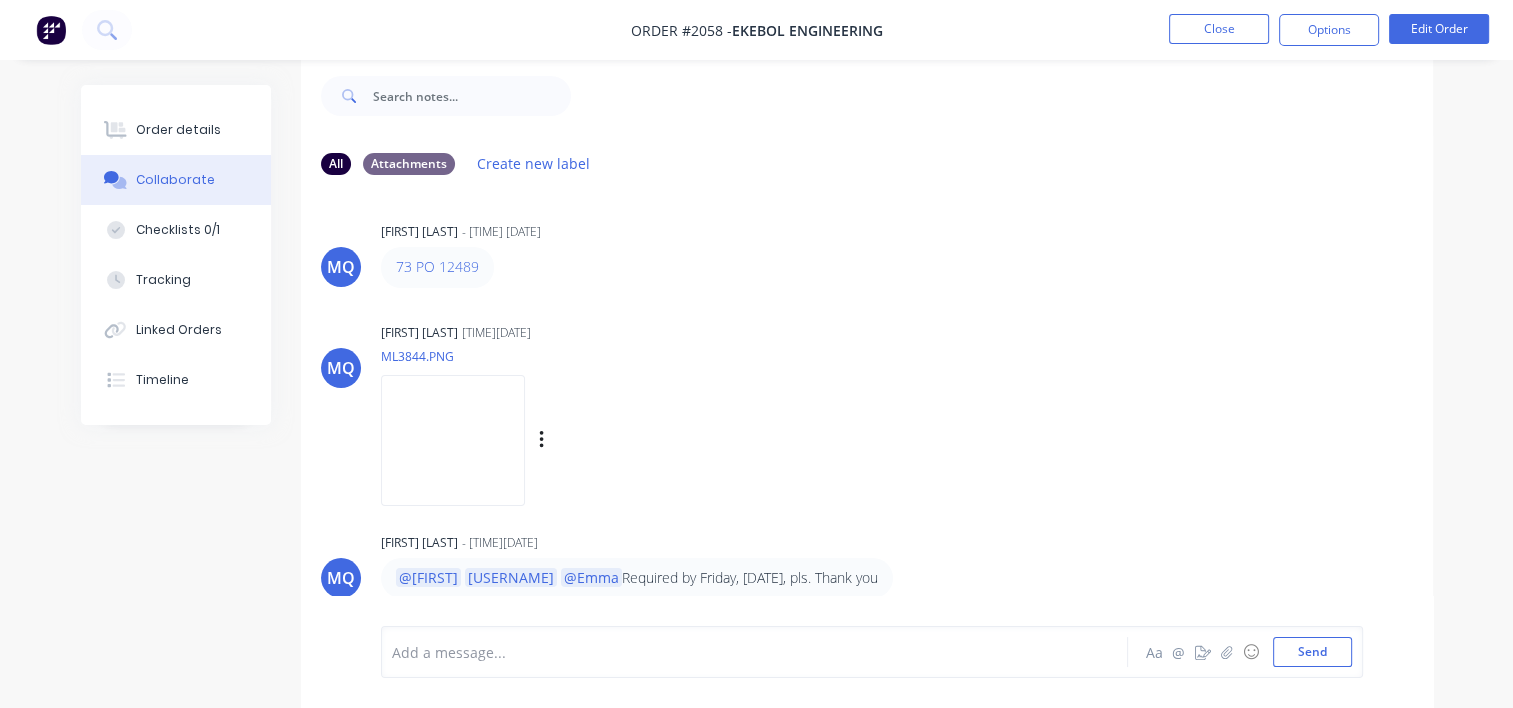 click at bounding box center (453, 440) 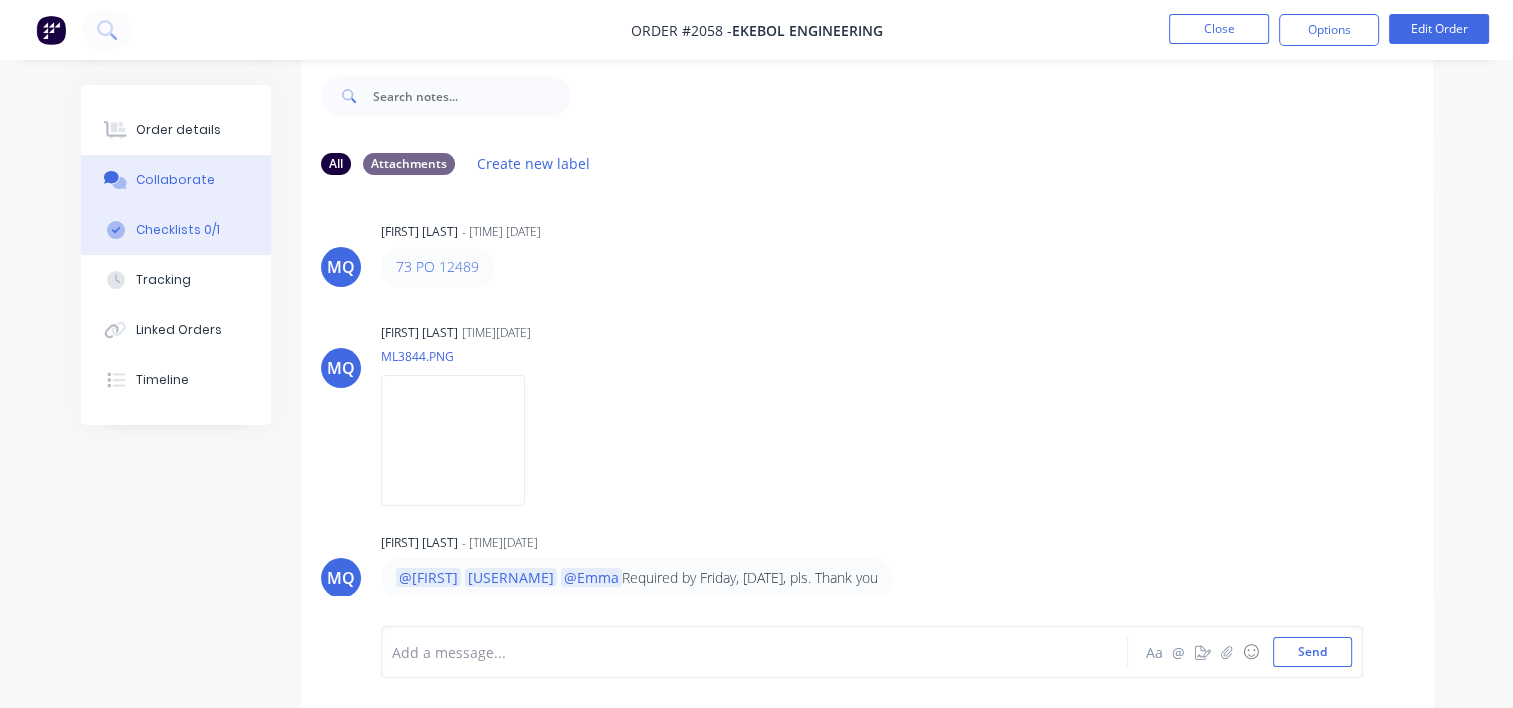 click on "Checklists 0/1" at bounding box center (178, 230) 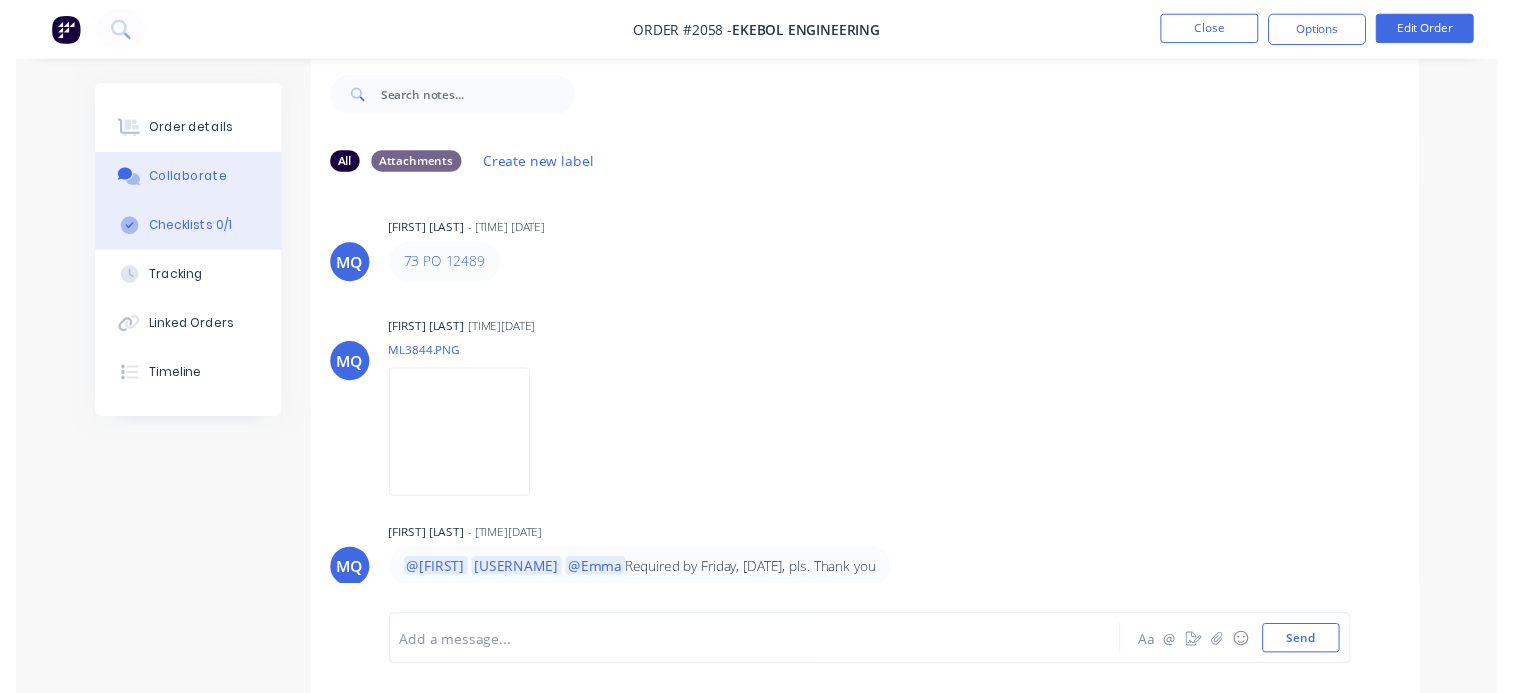 scroll, scrollTop: 0, scrollLeft: 0, axis: both 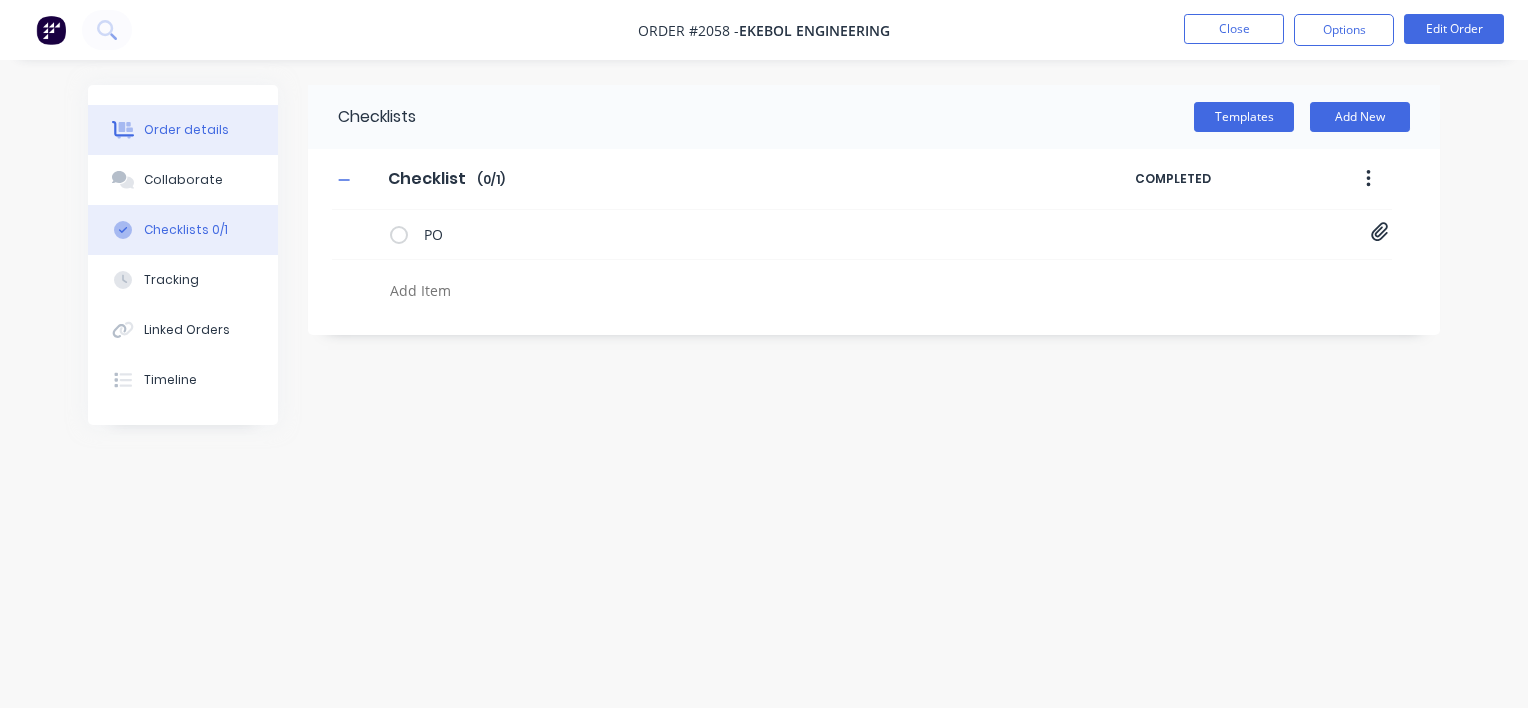click on "Order details" at bounding box center [186, 130] 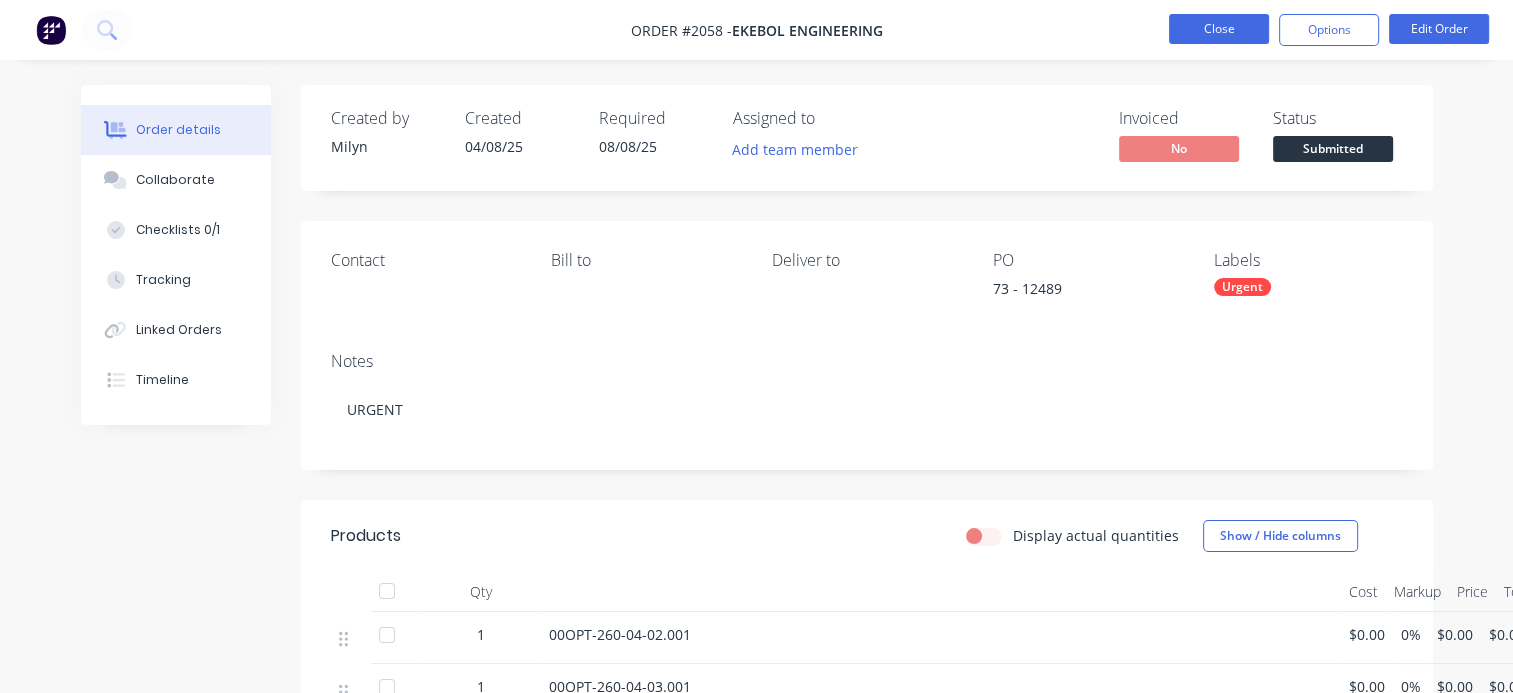 click on "Close" at bounding box center (1219, 29) 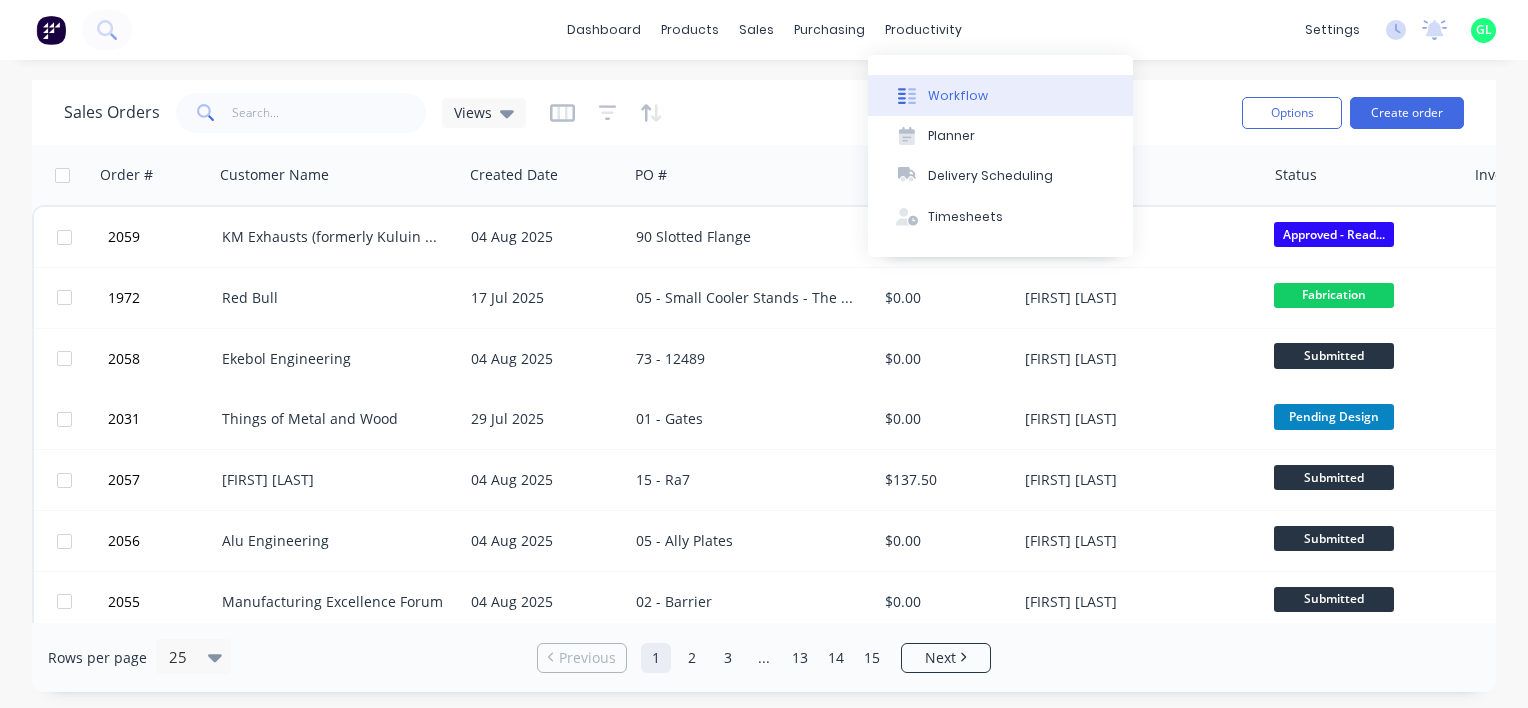 click on "Workflow" at bounding box center [958, 96] 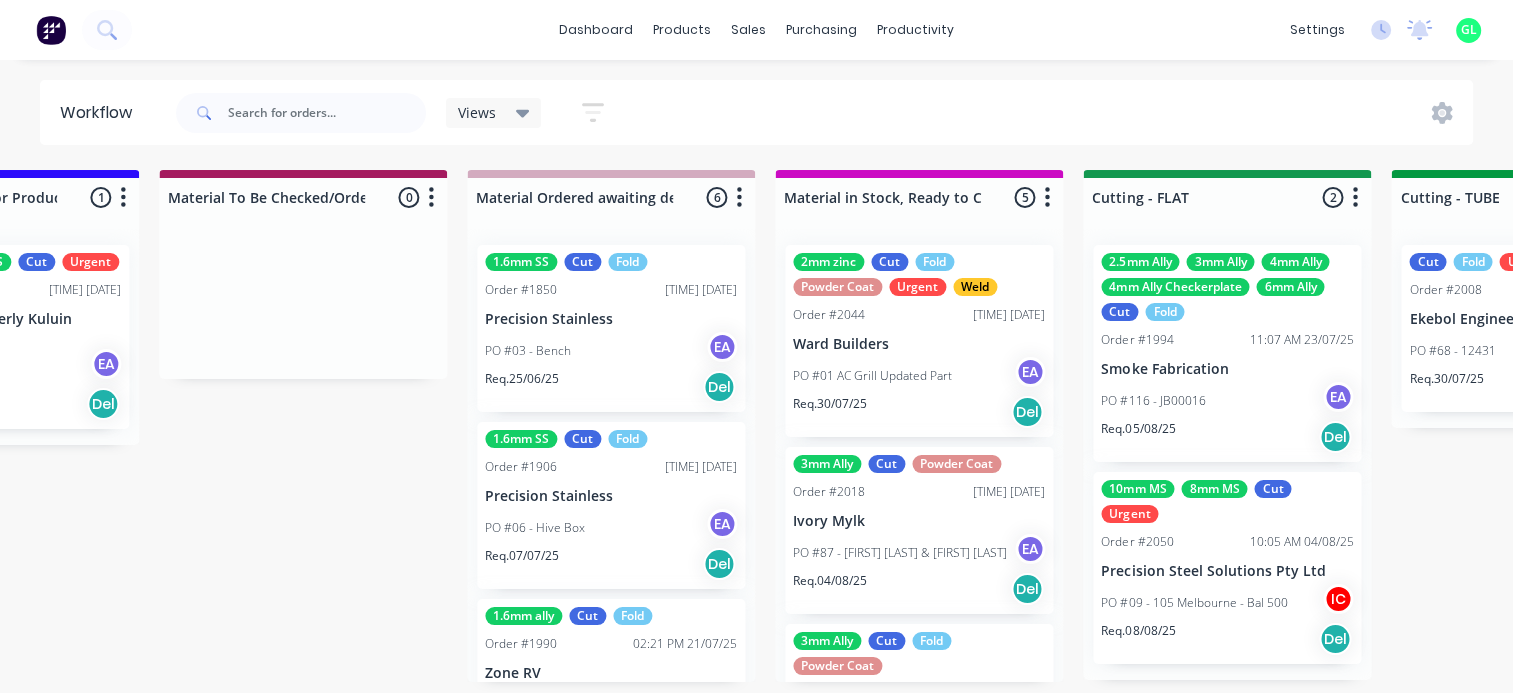 scroll, scrollTop: 0, scrollLeft: 2673, axis: horizontal 